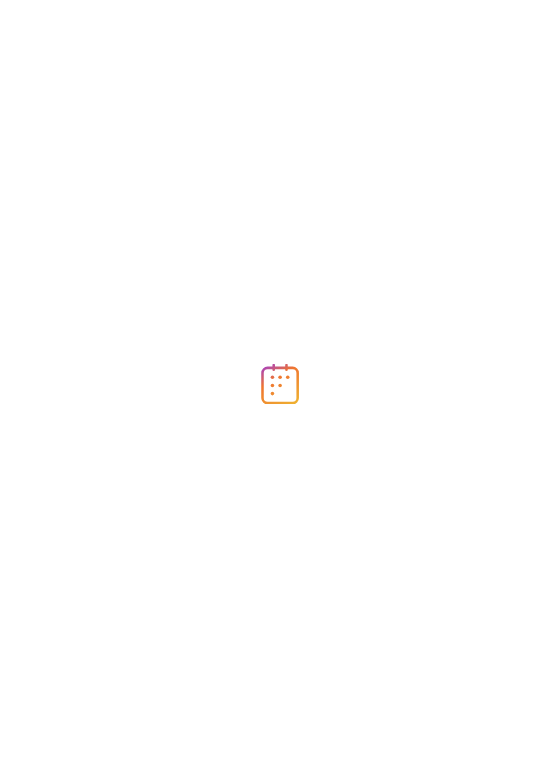 scroll, scrollTop: 0, scrollLeft: 0, axis: both 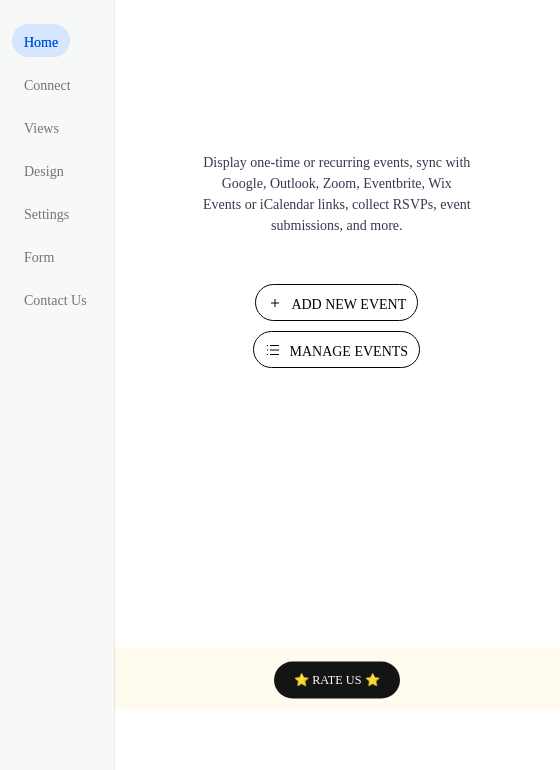 click on "Add New Event" at bounding box center (348, 304) 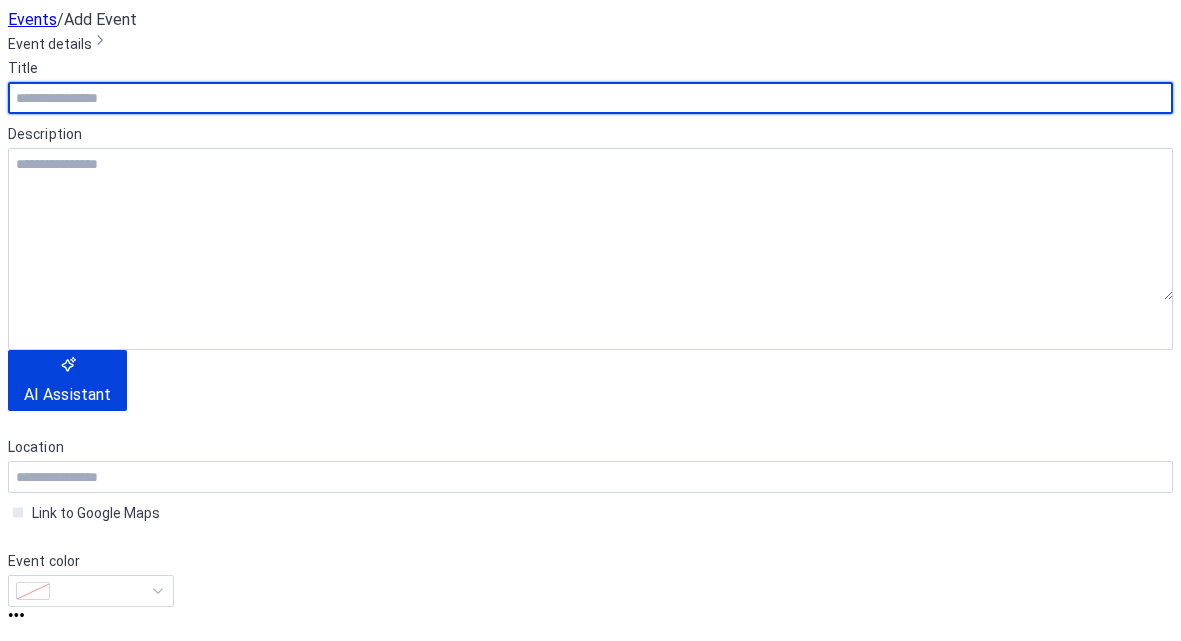 scroll, scrollTop: 0, scrollLeft: 0, axis: both 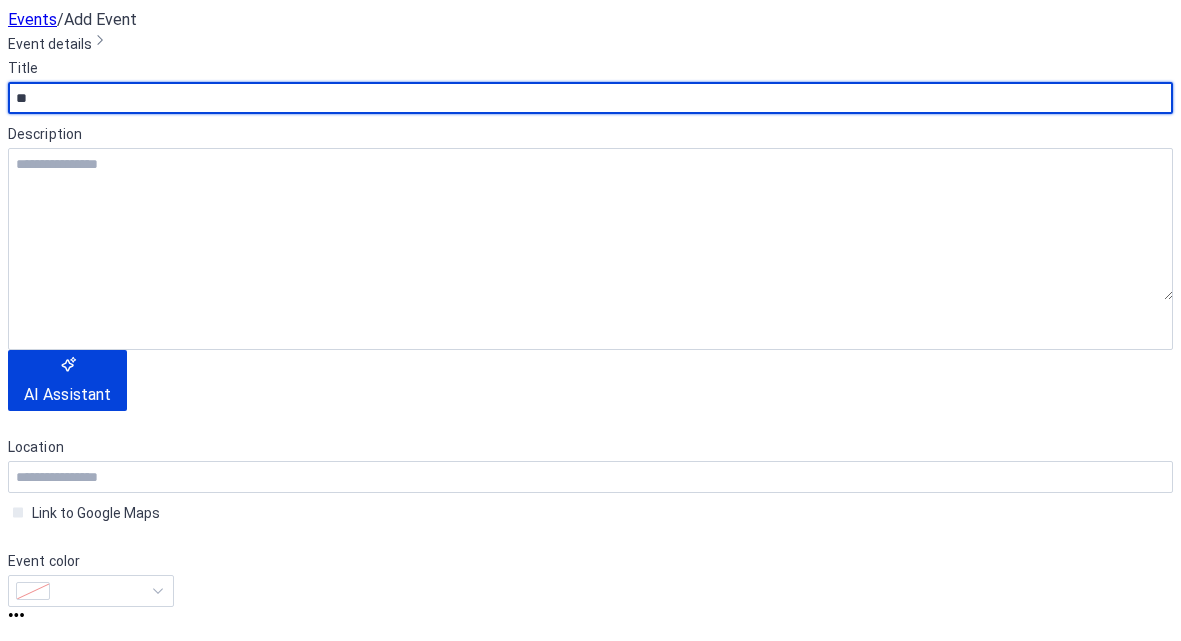 type on "*" 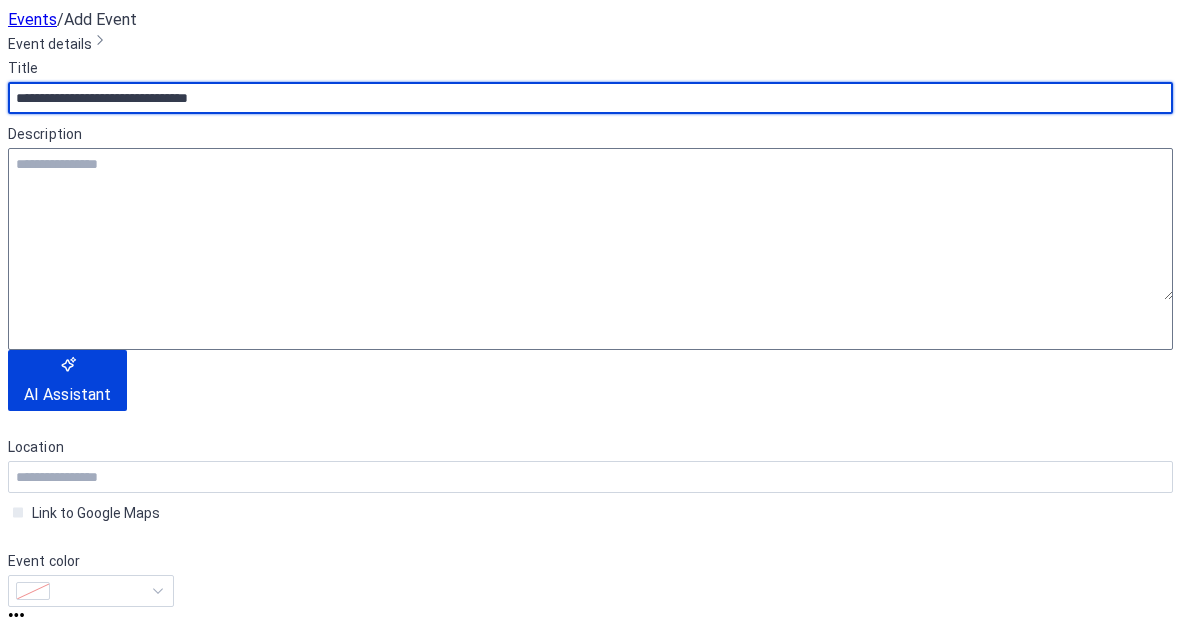 type on "**********" 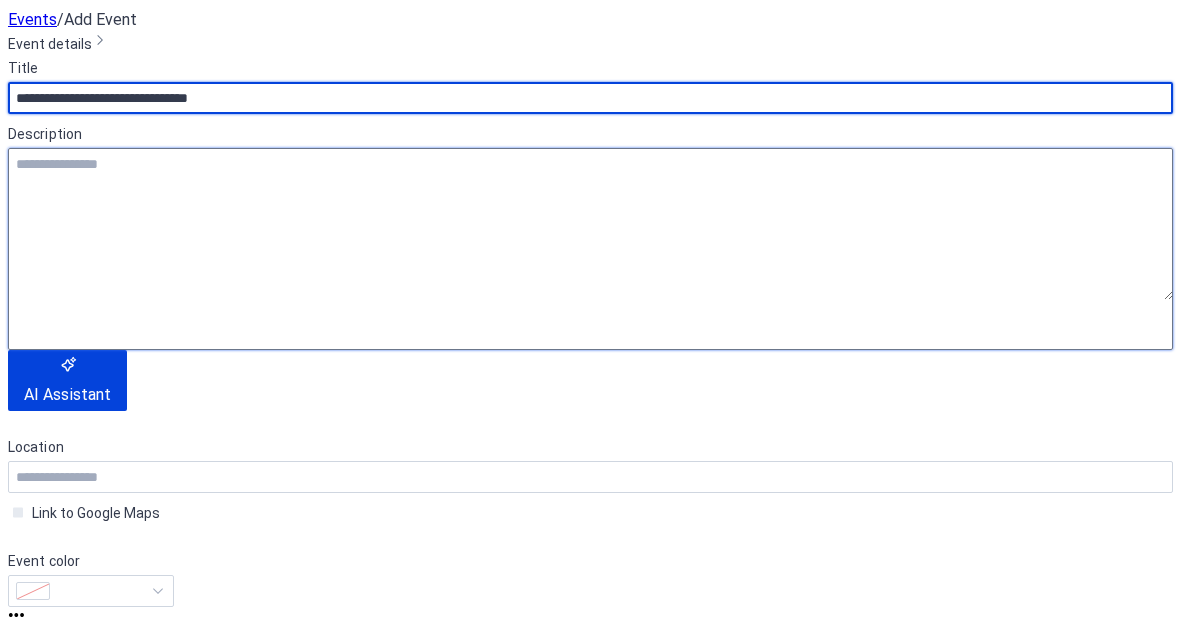 click at bounding box center (590, 224) 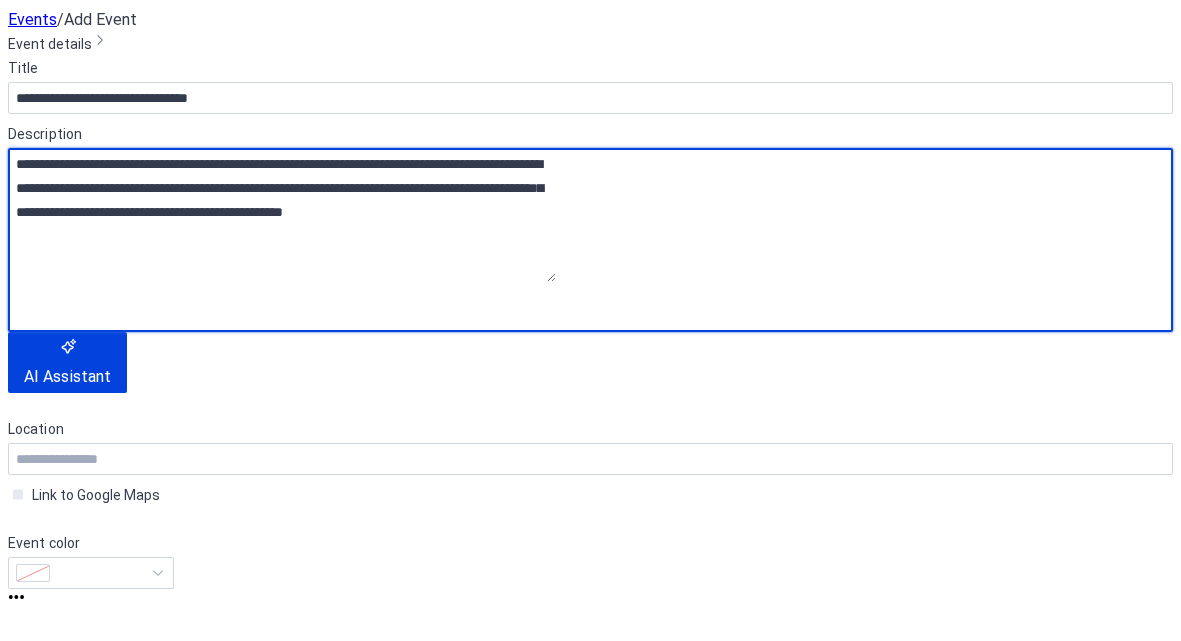 scroll, scrollTop: 114, scrollLeft: 0, axis: vertical 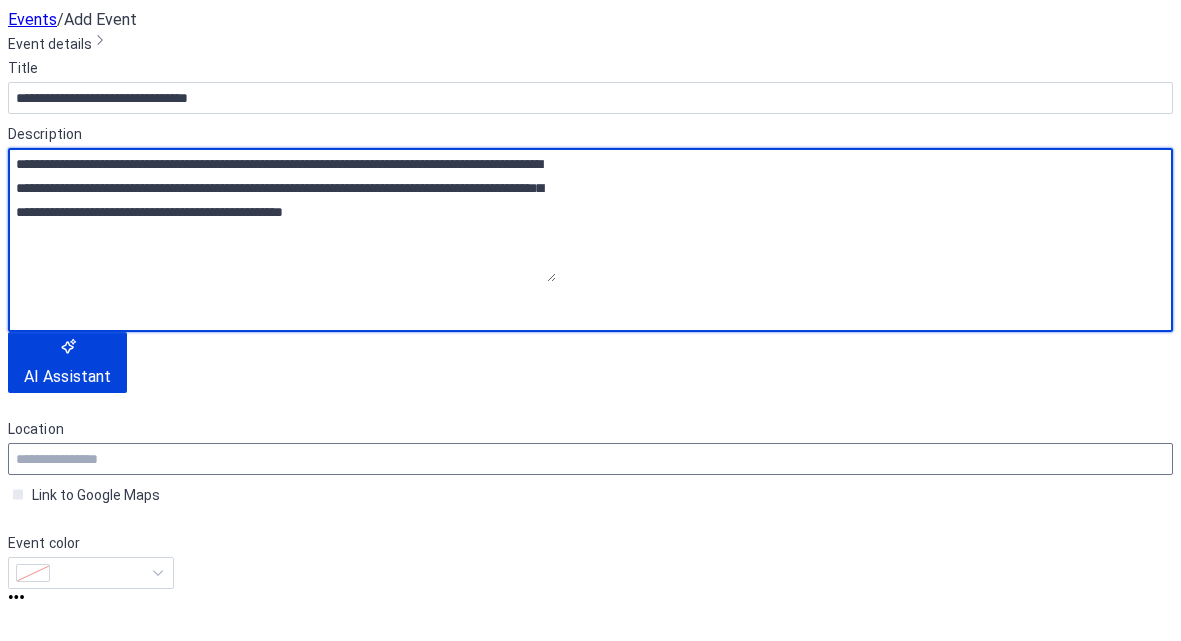 type on "**********" 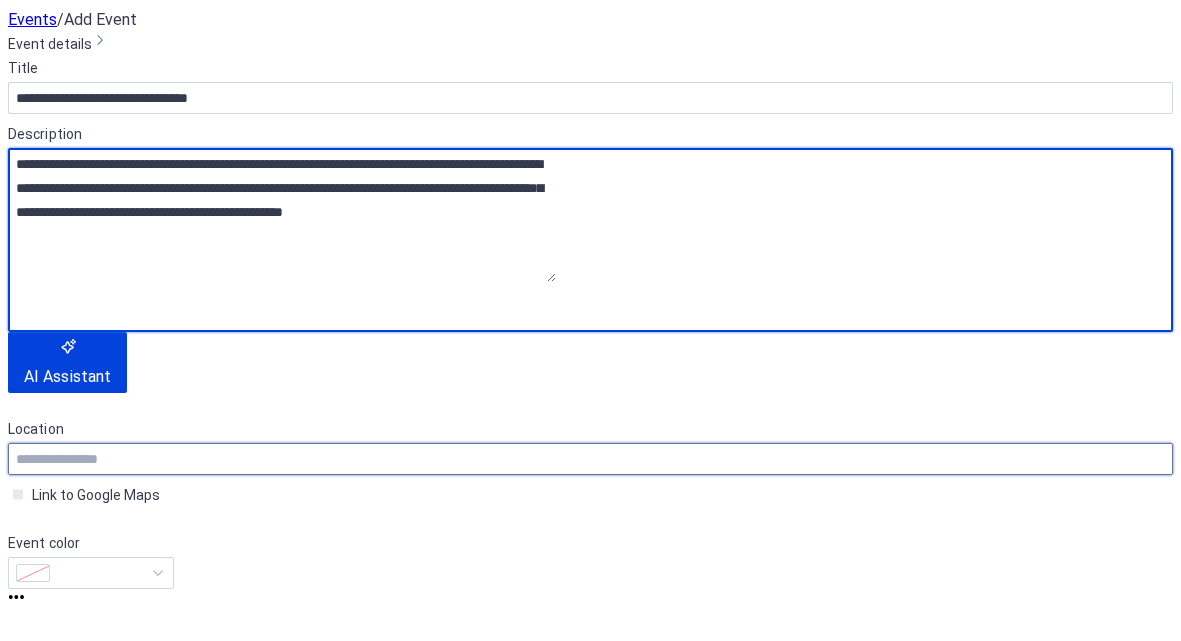 click at bounding box center [590, 459] 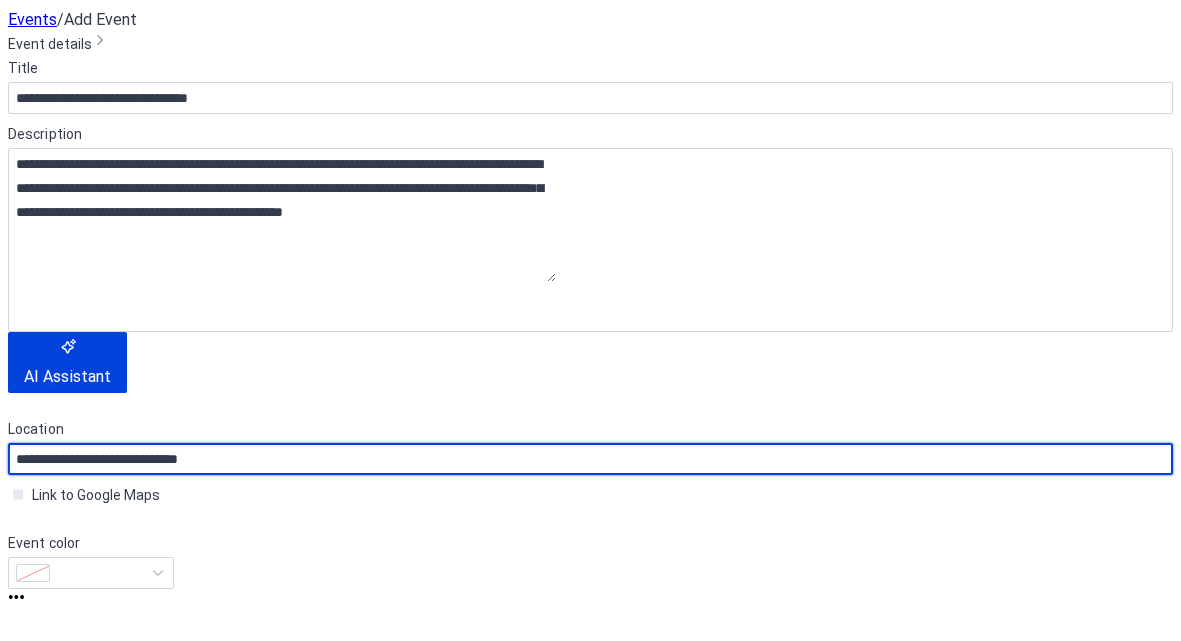type on "**********" 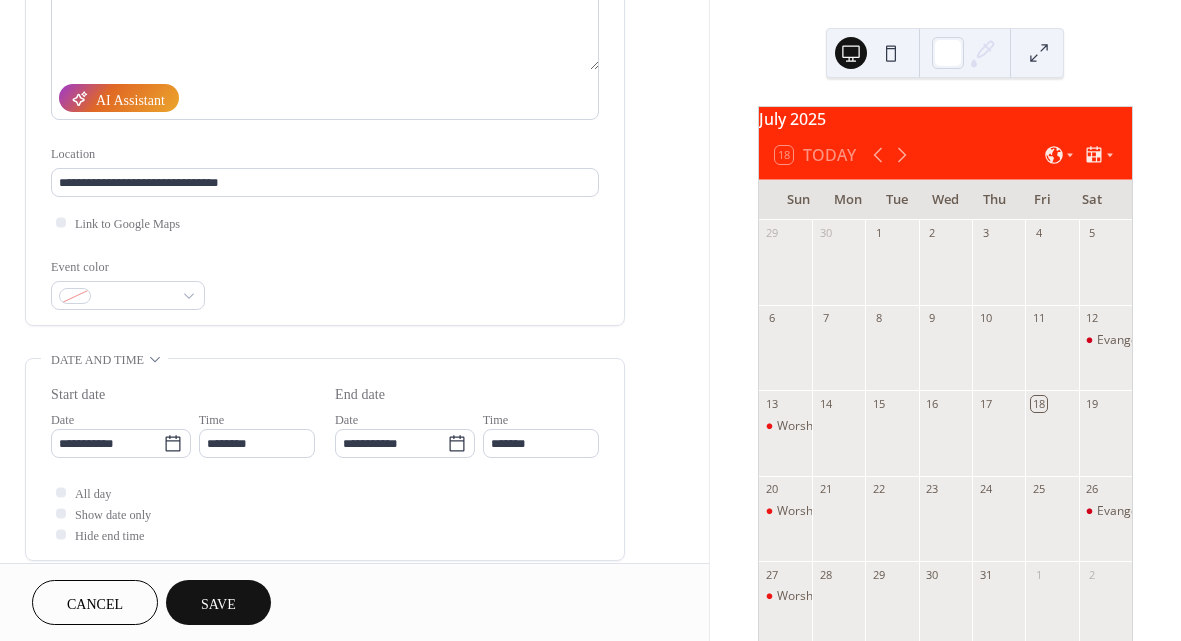 scroll, scrollTop: 299, scrollLeft: 0, axis: vertical 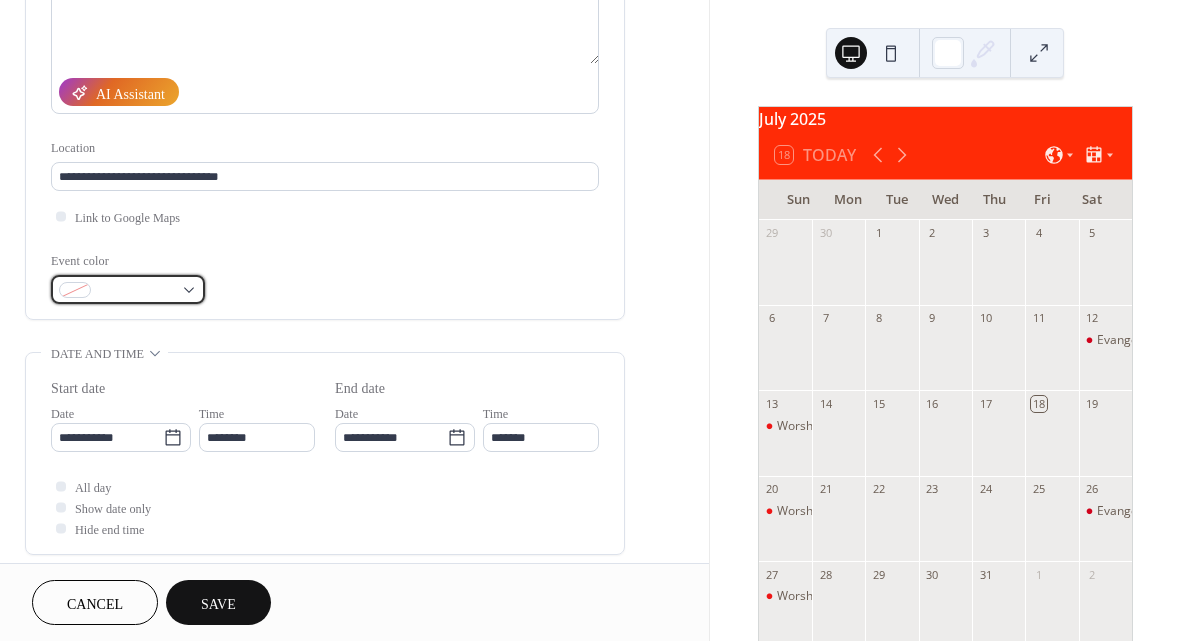 click at bounding box center [128, 289] 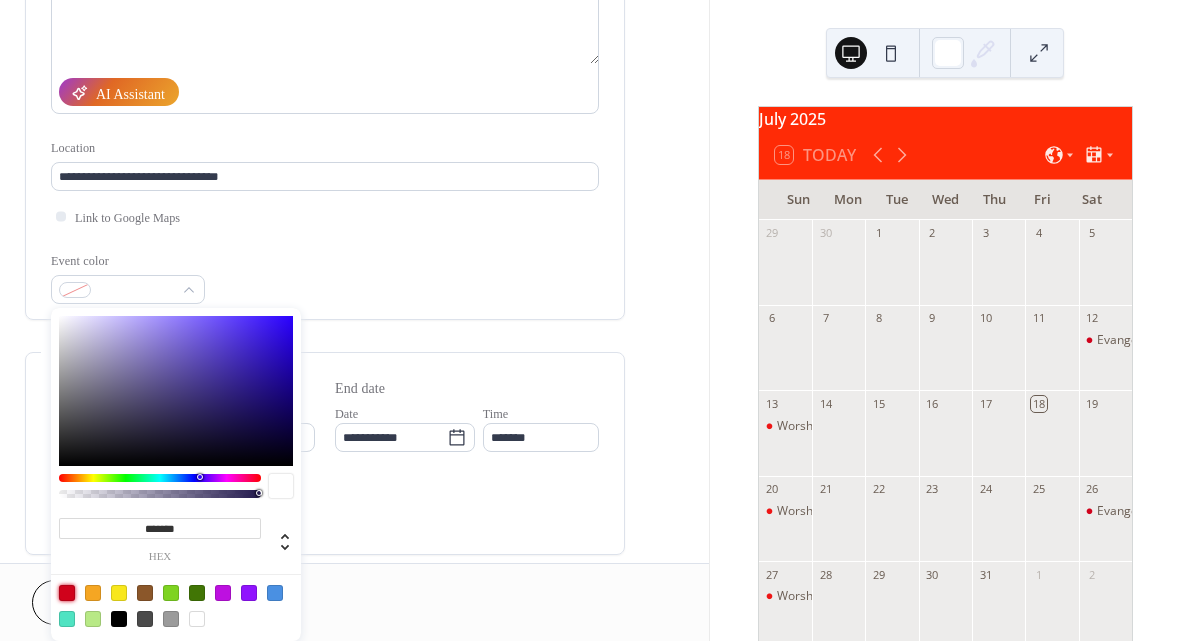 click at bounding box center [67, 593] 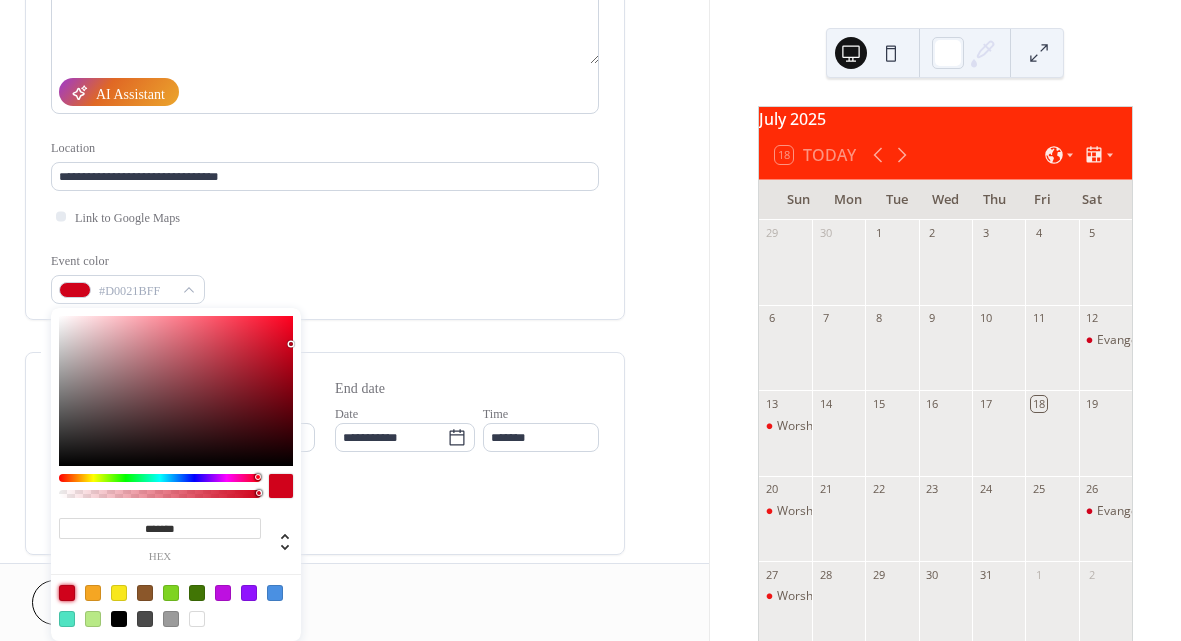 click on "**********" at bounding box center [325, 71] 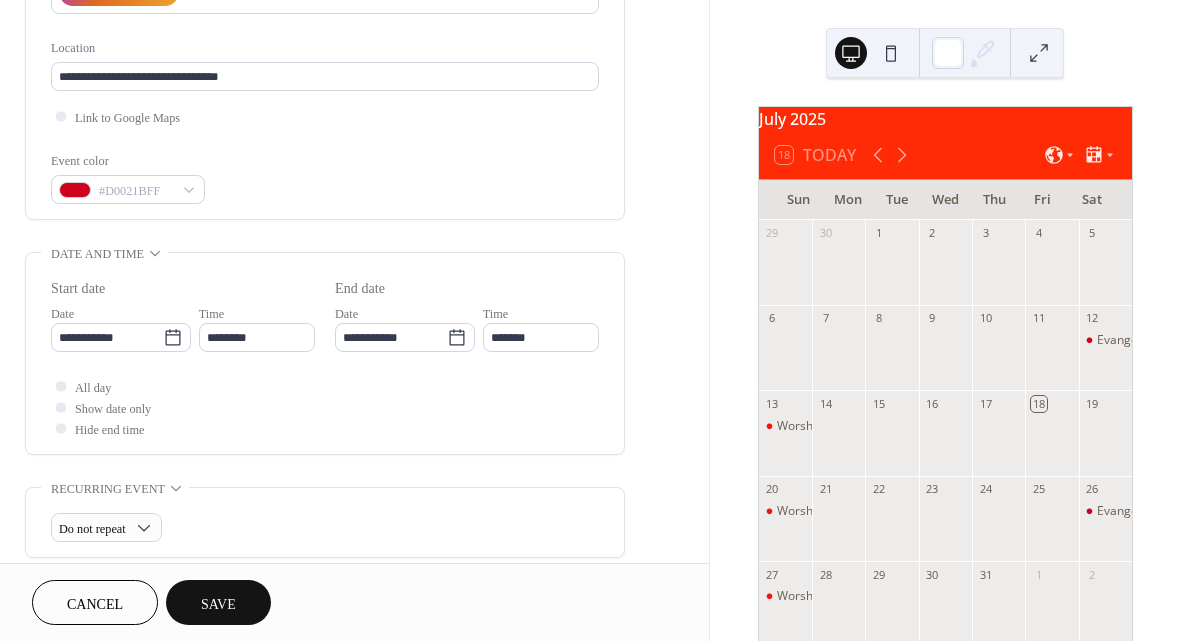 scroll, scrollTop: 402, scrollLeft: 0, axis: vertical 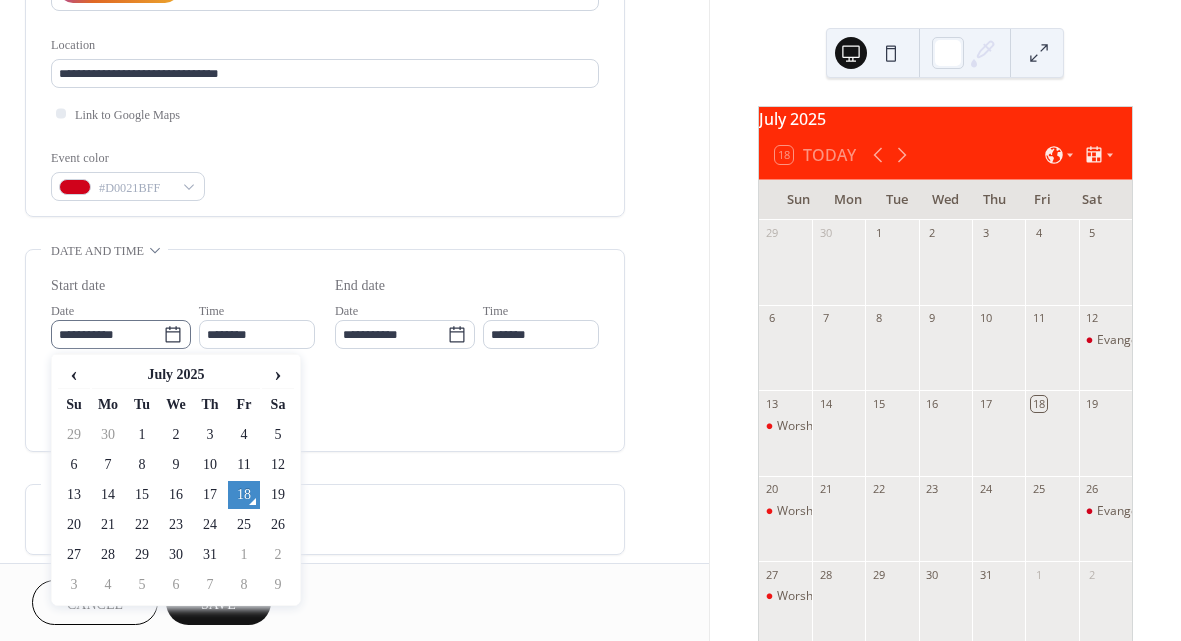 click 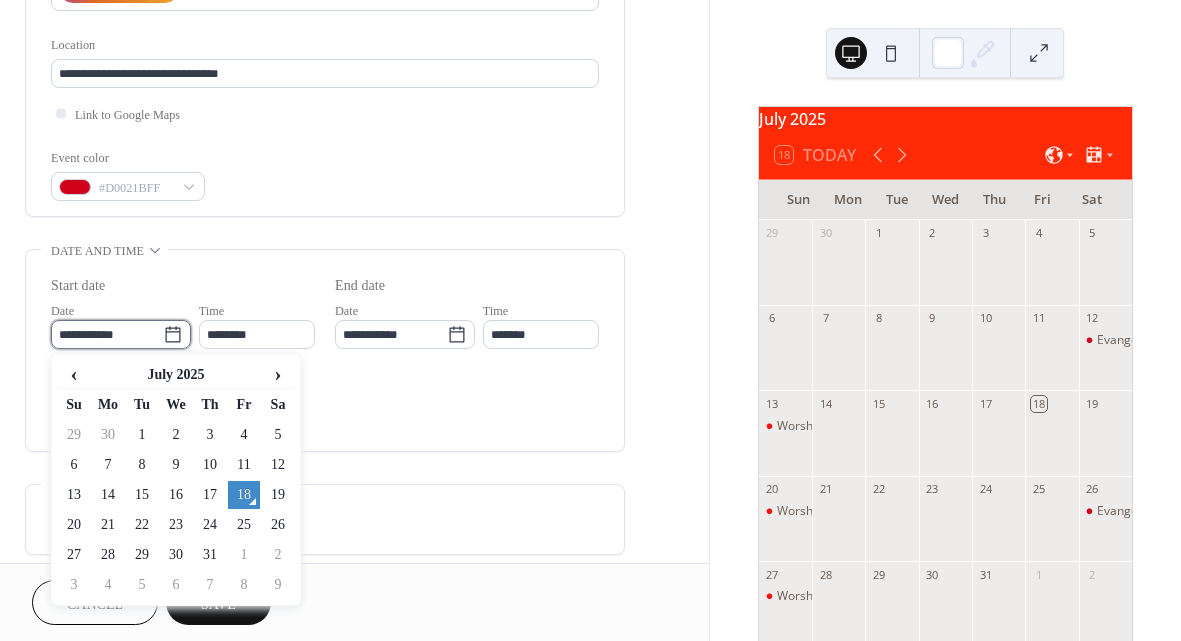 click on "**********" at bounding box center [107, 334] 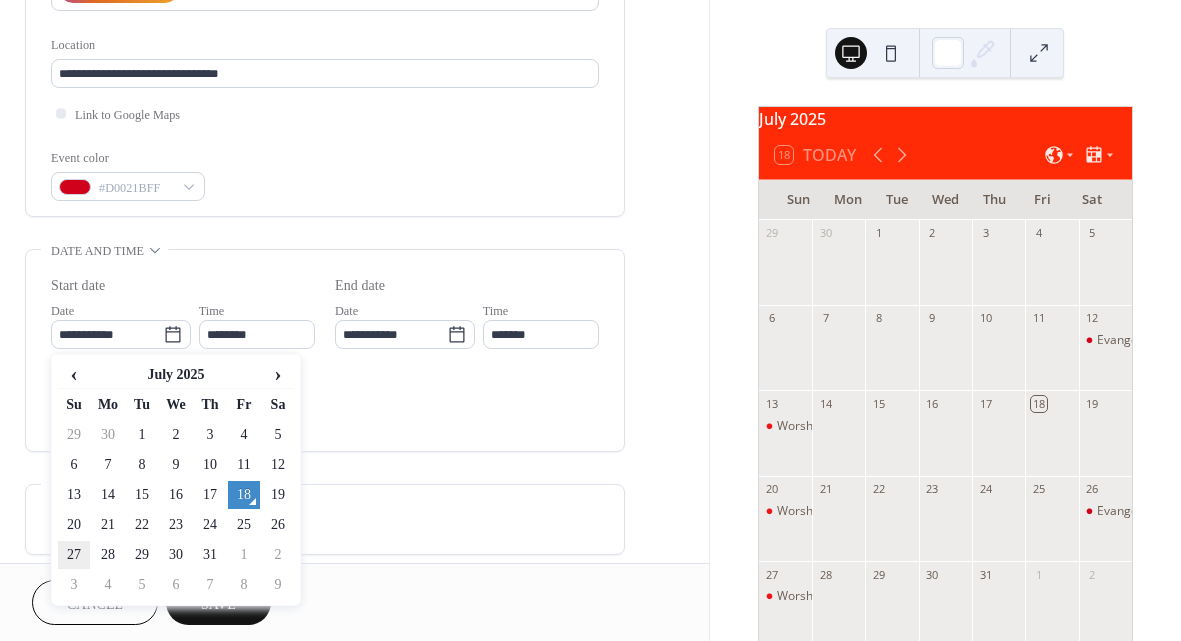 click on "27" at bounding box center (74, 555) 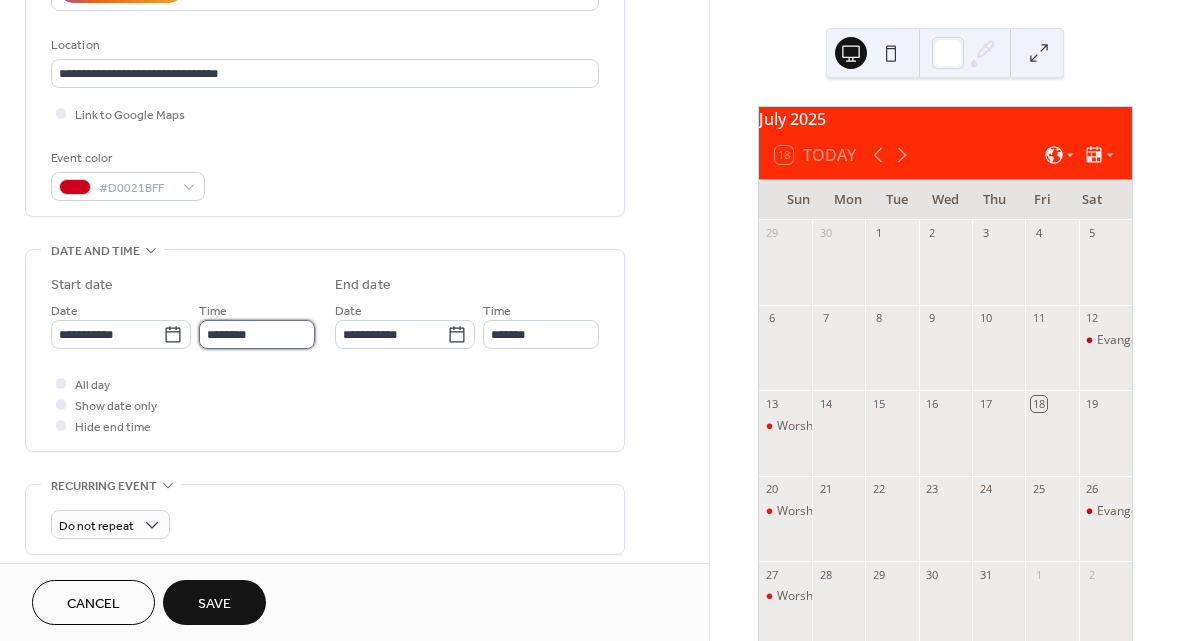 click on "********" at bounding box center [257, 334] 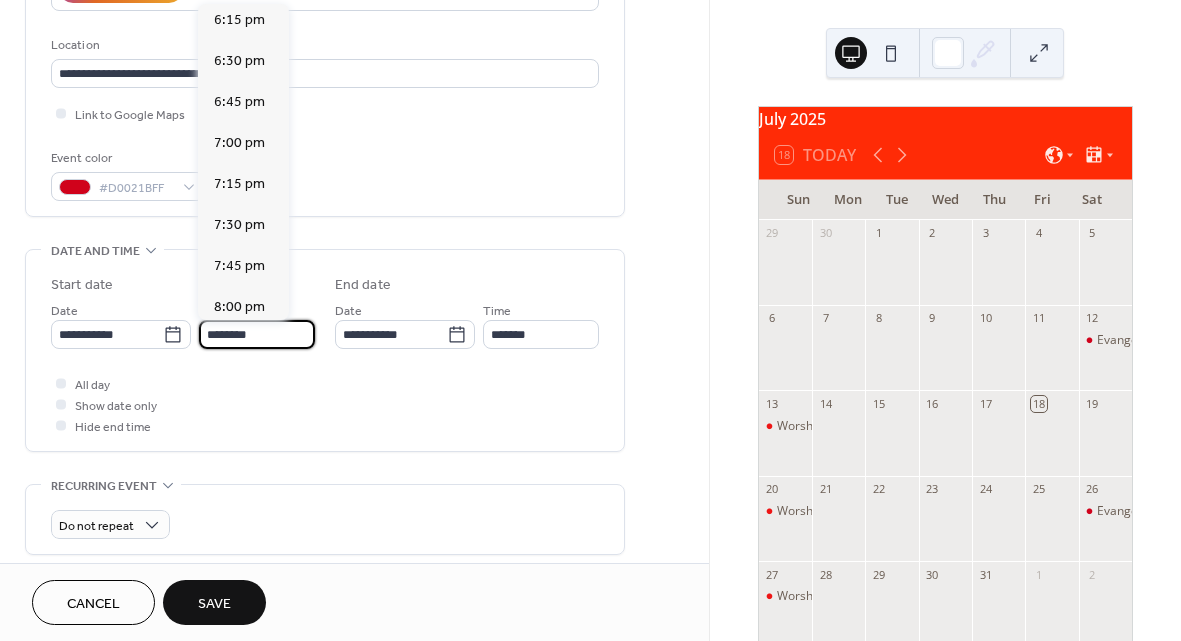 scroll, scrollTop: 2999, scrollLeft: 0, axis: vertical 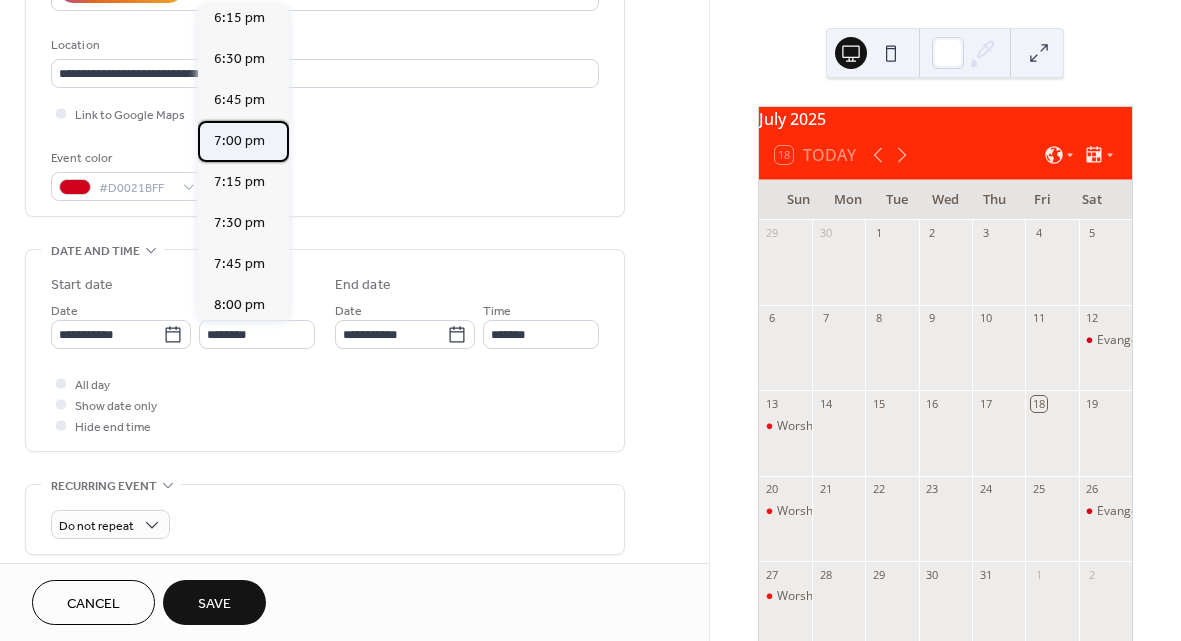 click on "7:00 pm" at bounding box center [239, 141] 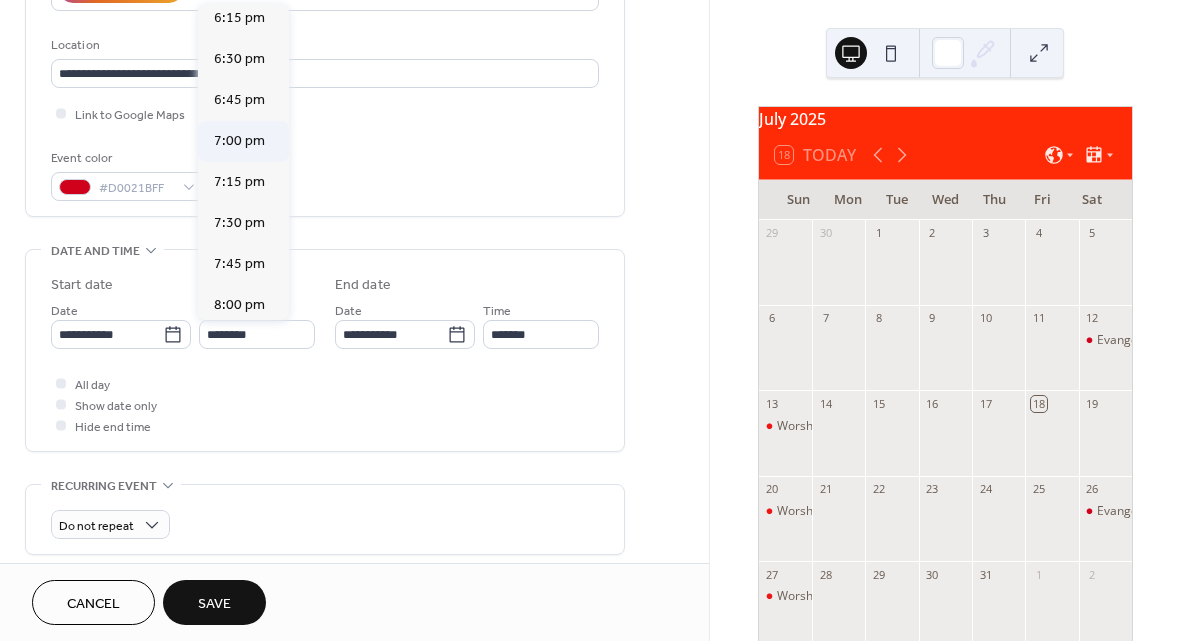 type on "*******" 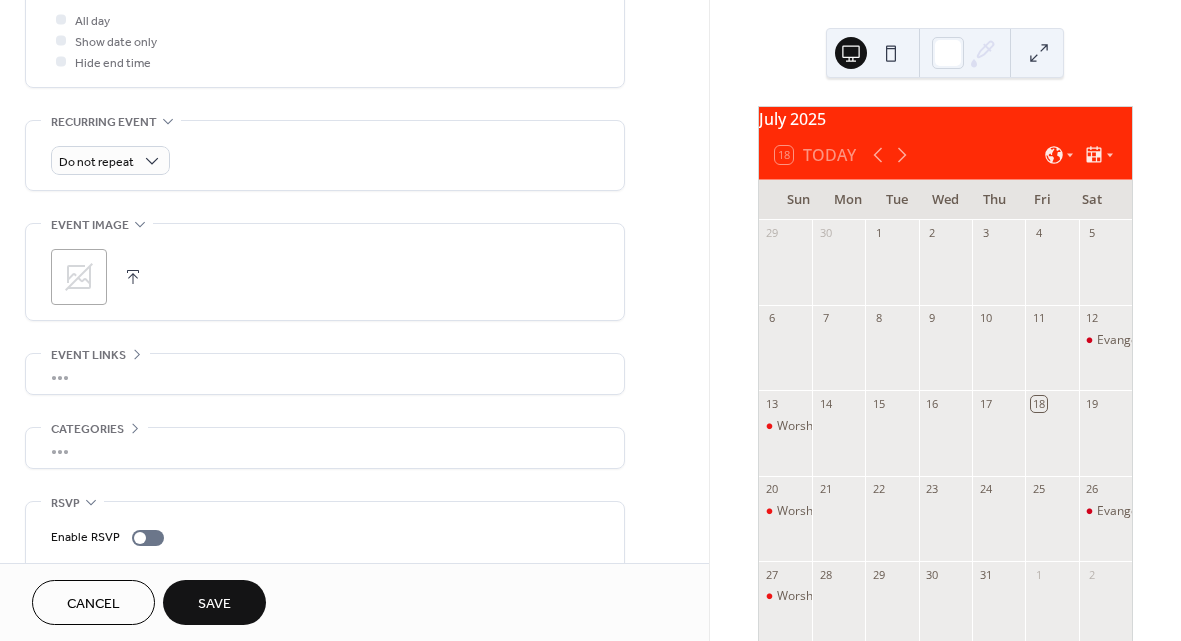 scroll, scrollTop: 772, scrollLeft: 0, axis: vertical 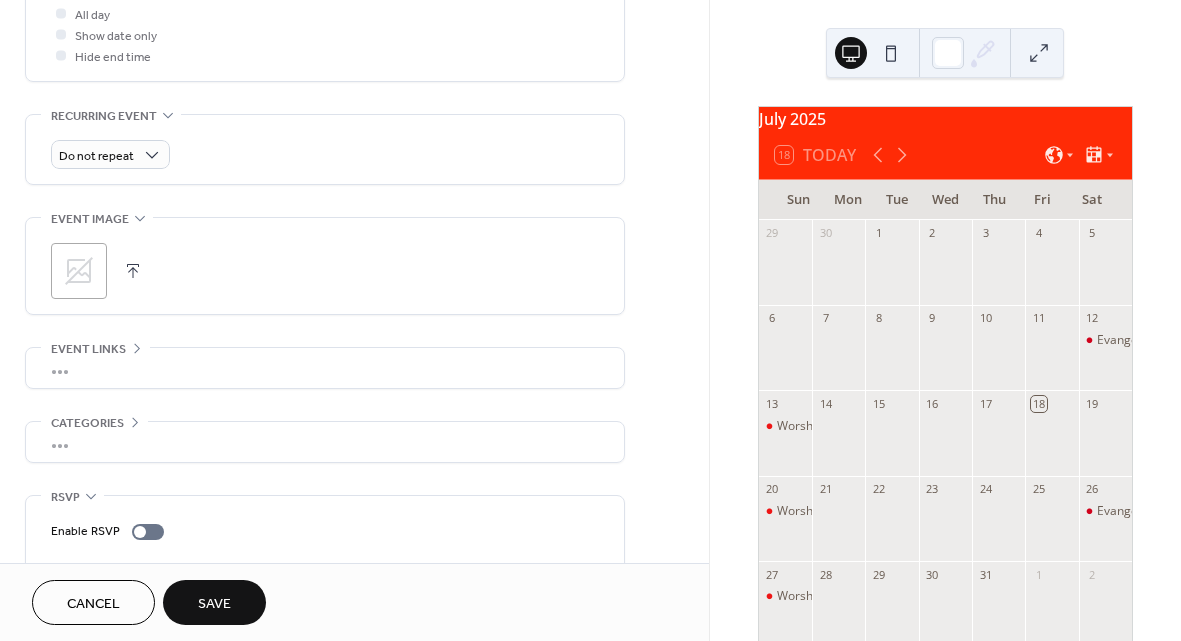 click at bounding box center [133, 271] 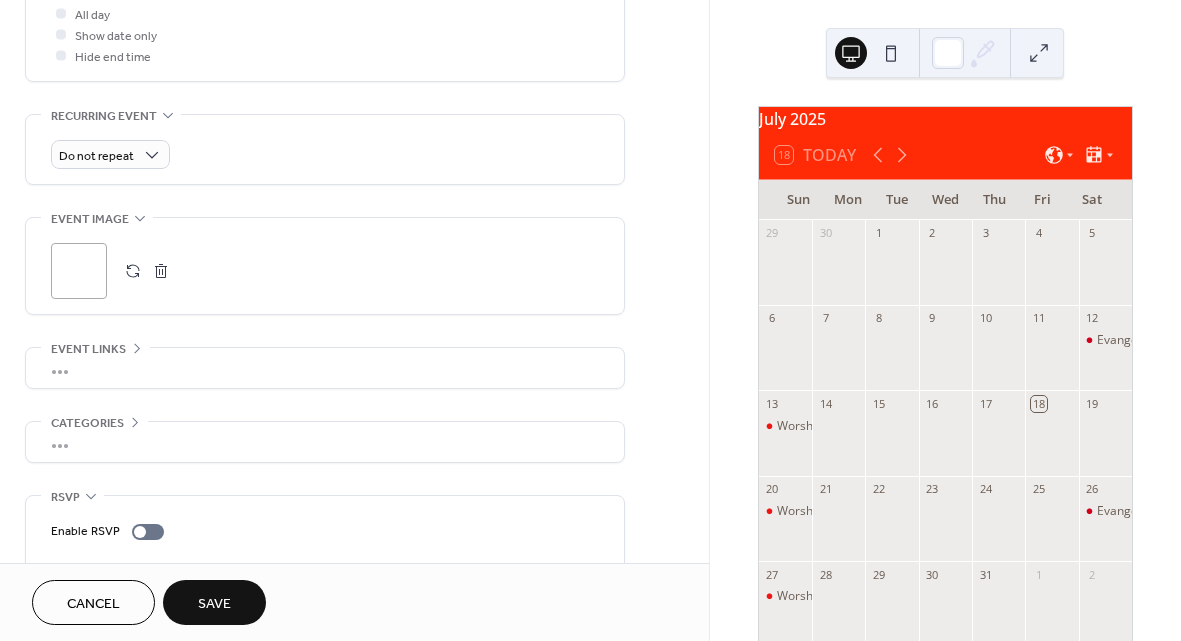 click on "•••" at bounding box center [325, 368] 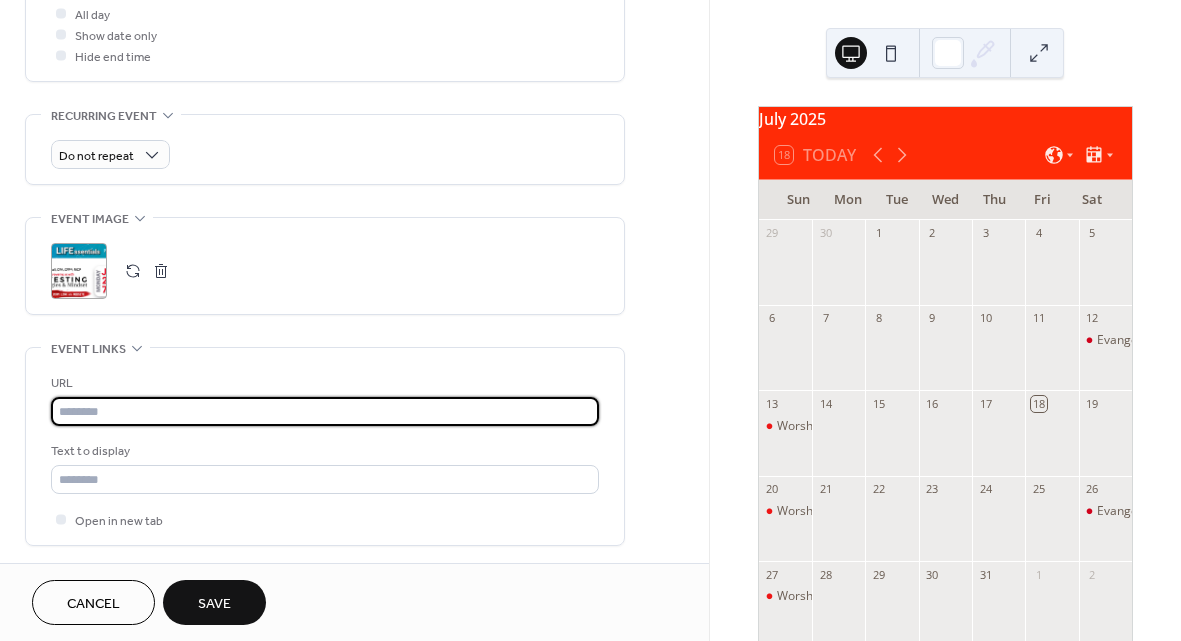 click at bounding box center (325, 411) 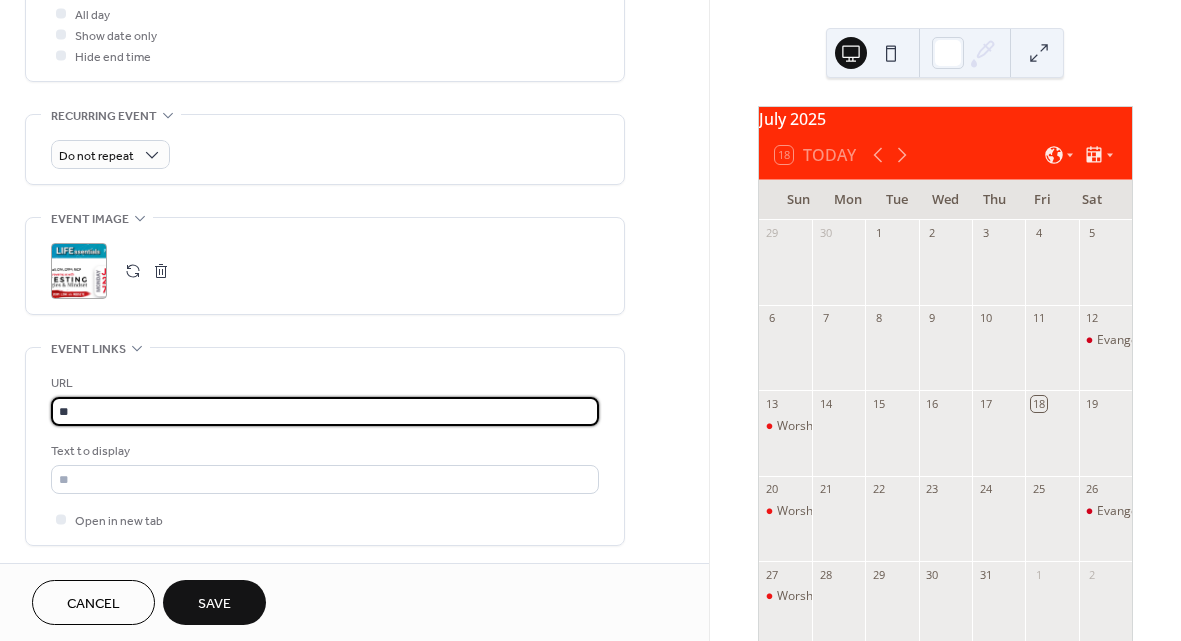 type on "*" 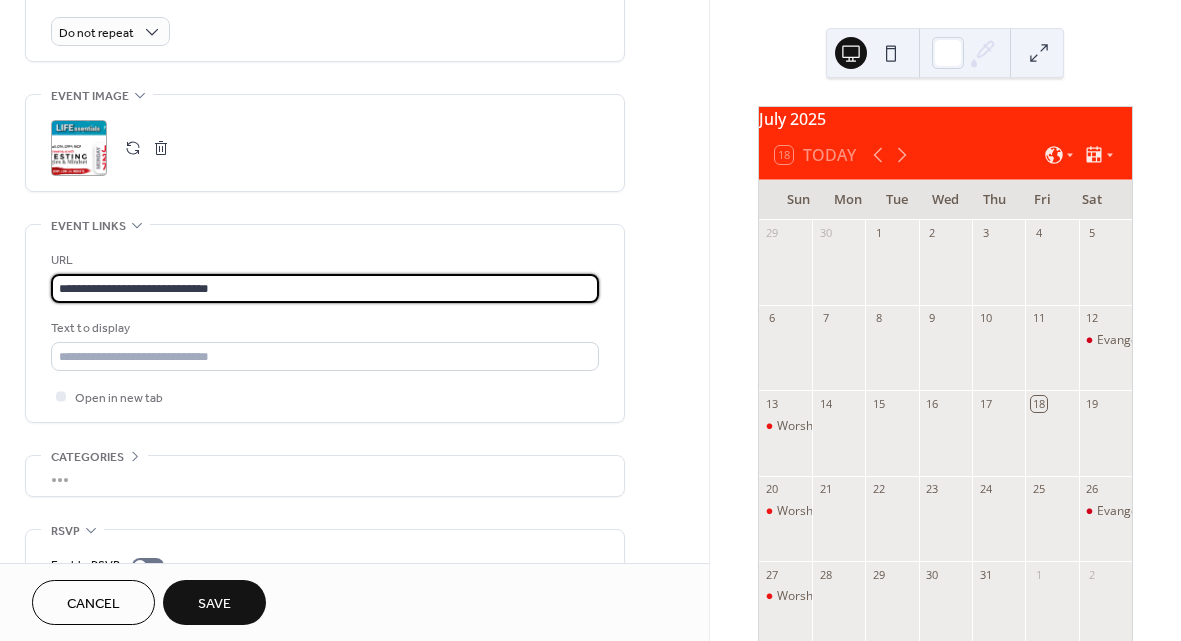 scroll, scrollTop: 907, scrollLeft: 0, axis: vertical 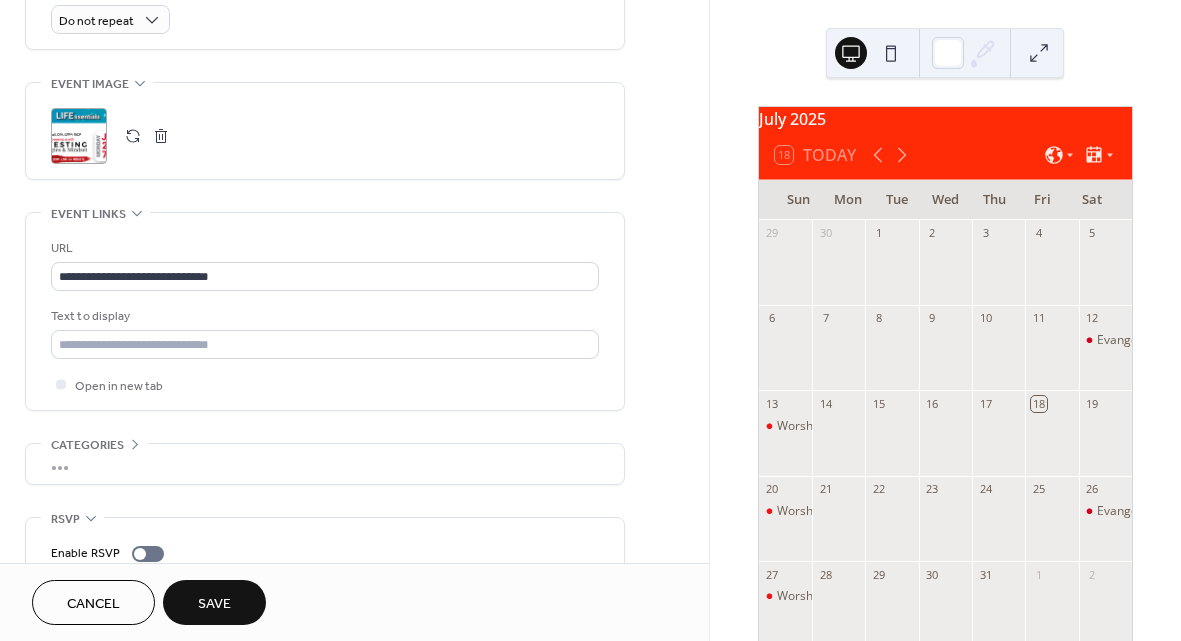 click on "Text to display" at bounding box center [323, 316] 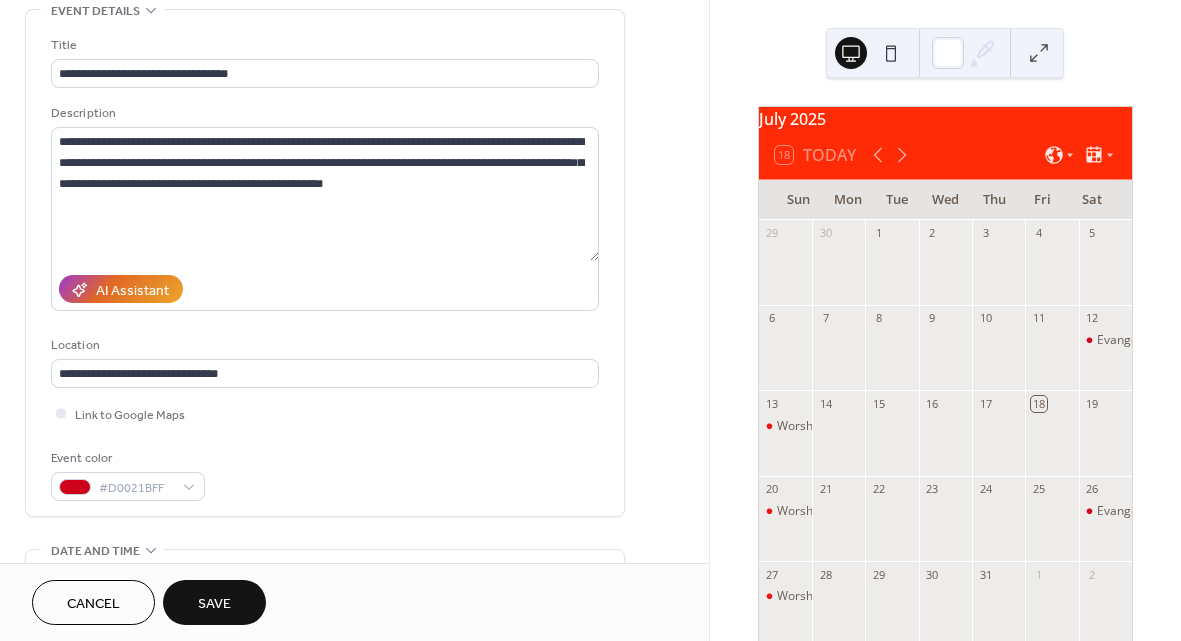 scroll, scrollTop: 99, scrollLeft: 0, axis: vertical 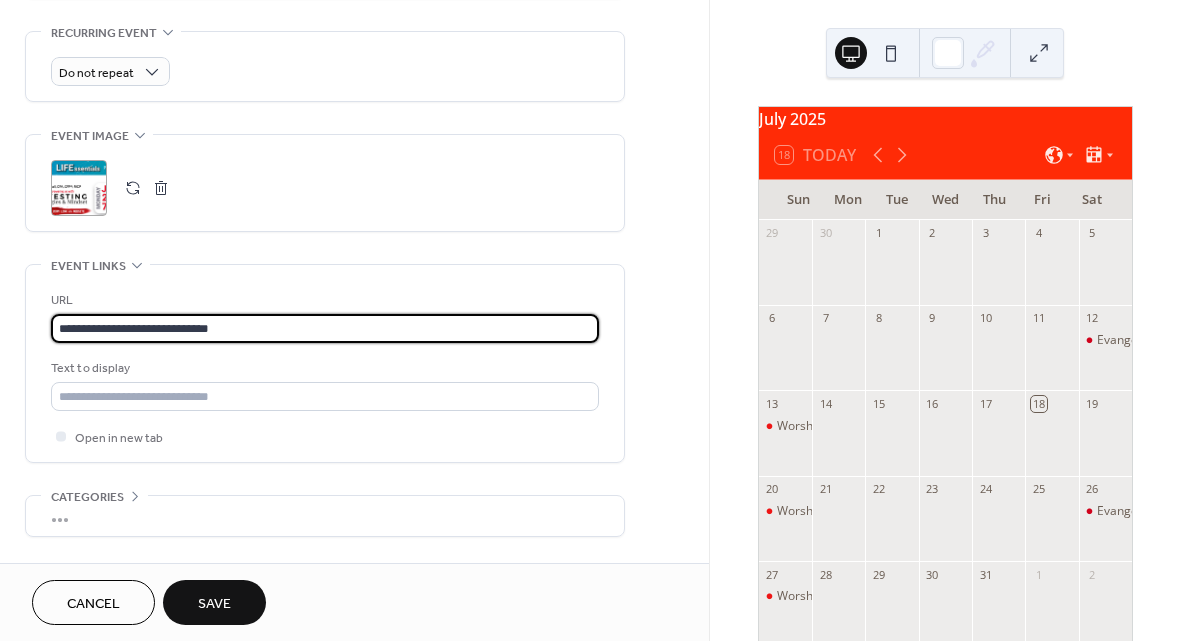 click on "**********" at bounding box center [325, 328] 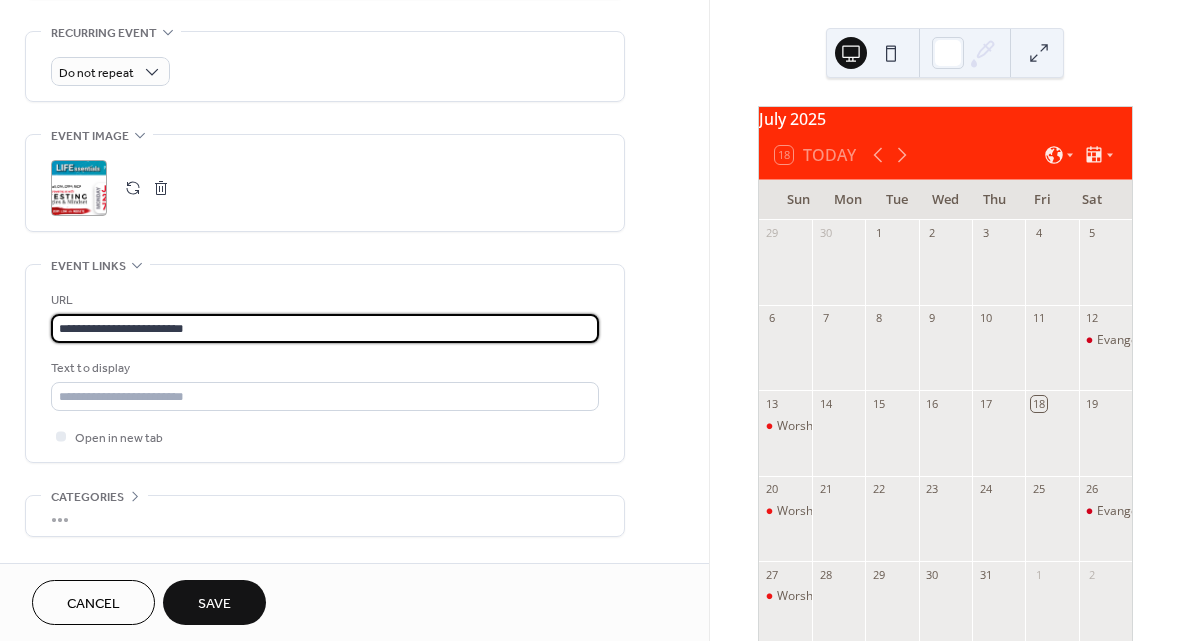 scroll, scrollTop: 1, scrollLeft: 0, axis: vertical 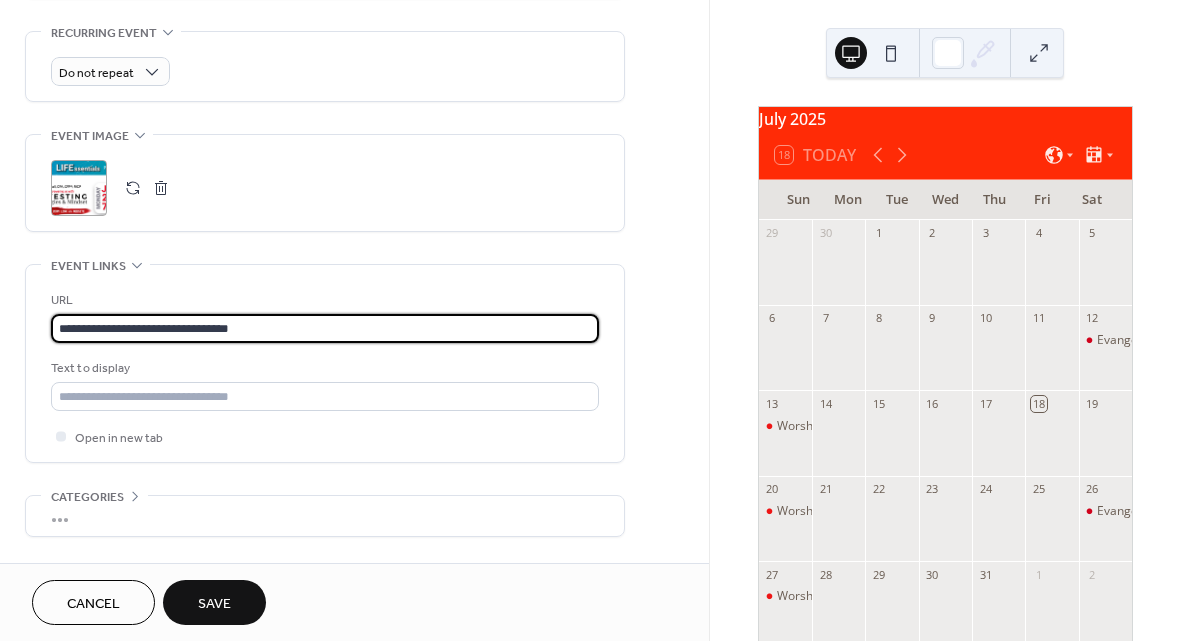 click on "Text to display" at bounding box center (323, 368) 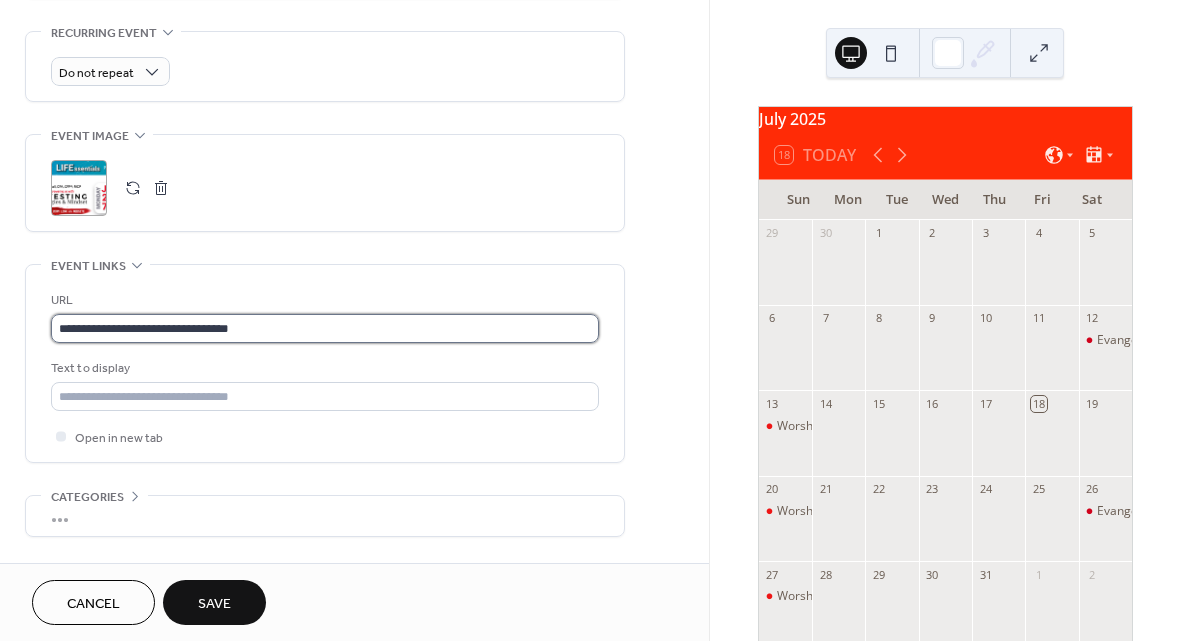 click on "**********" at bounding box center [325, 328] 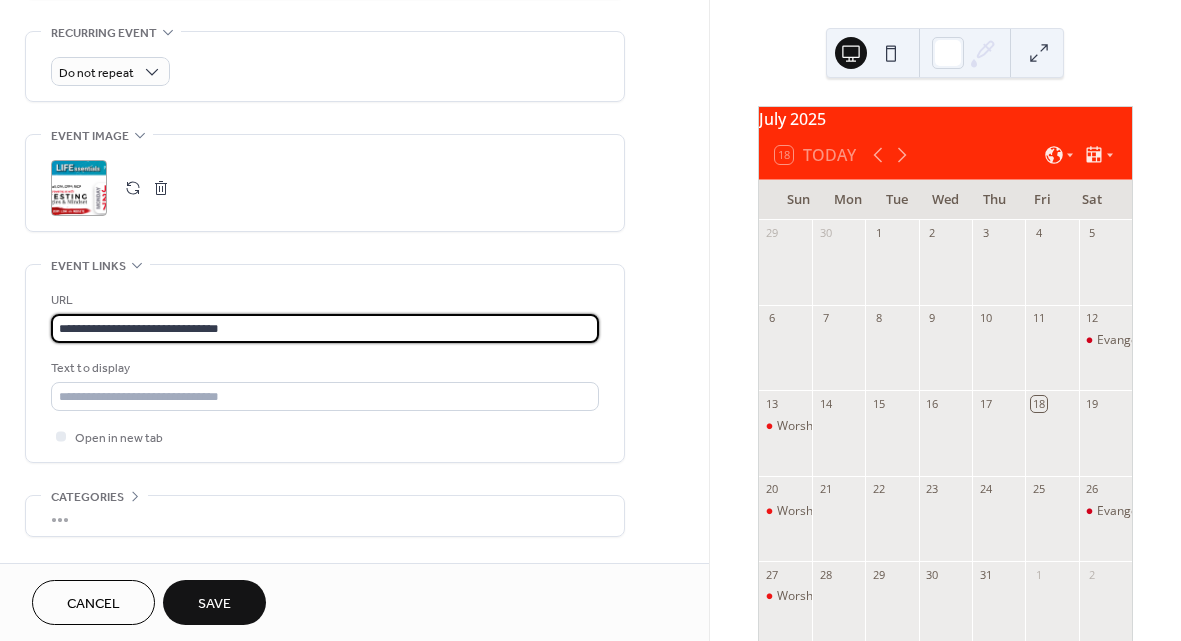 type on "**********" 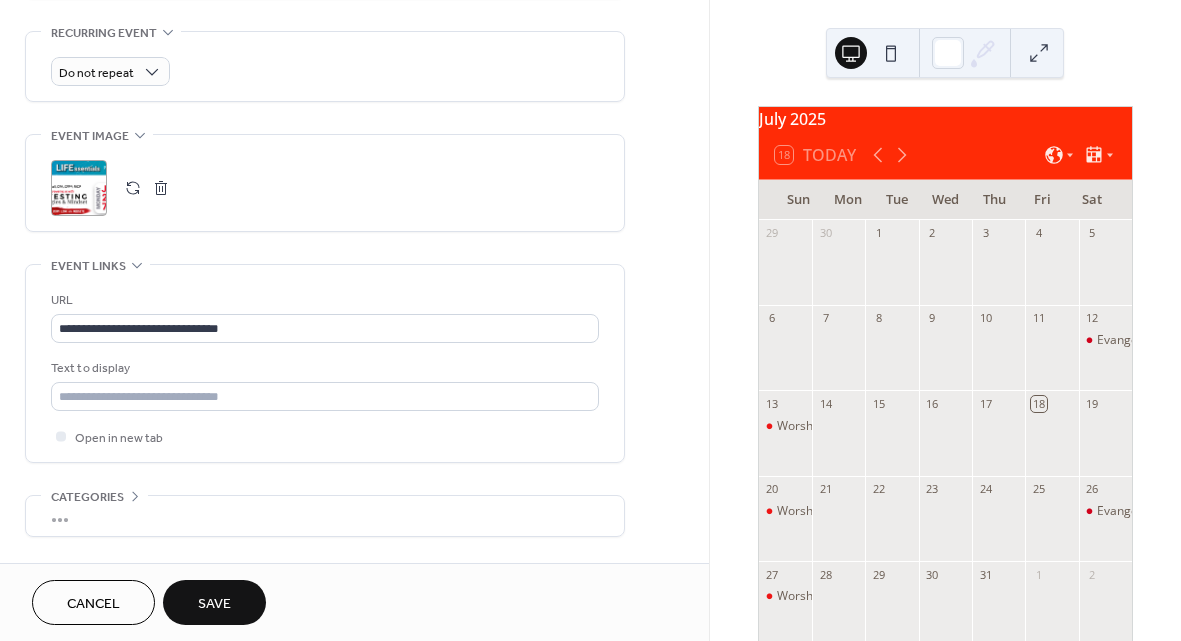 click on "**********" at bounding box center (325, 368) 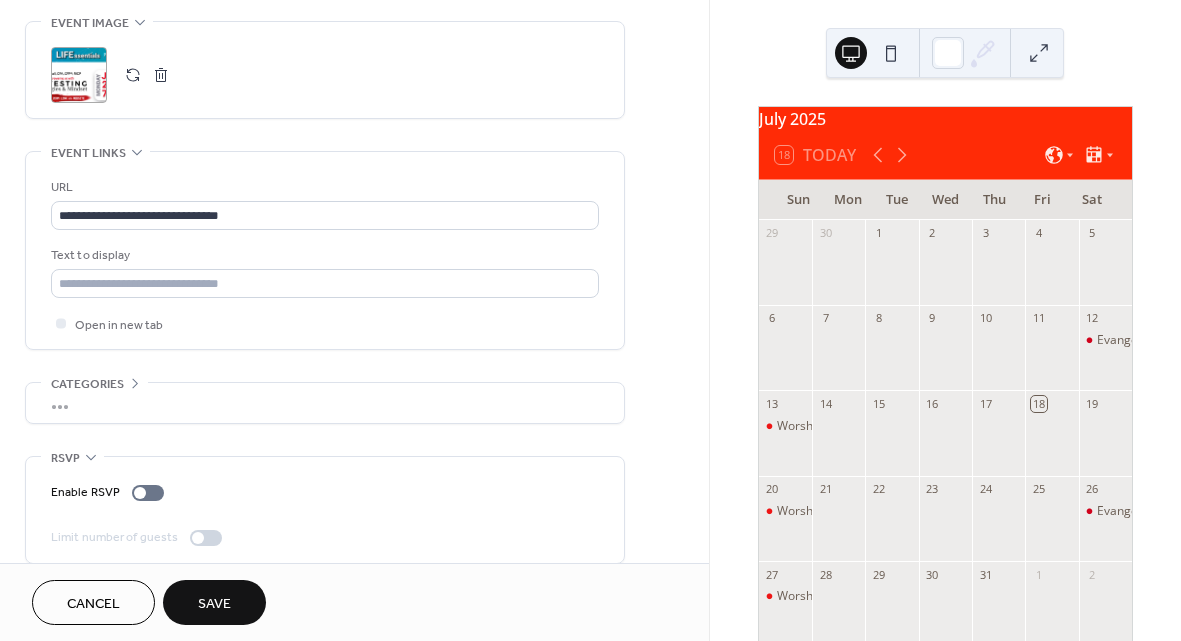scroll, scrollTop: 989, scrollLeft: 0, axis: vertical 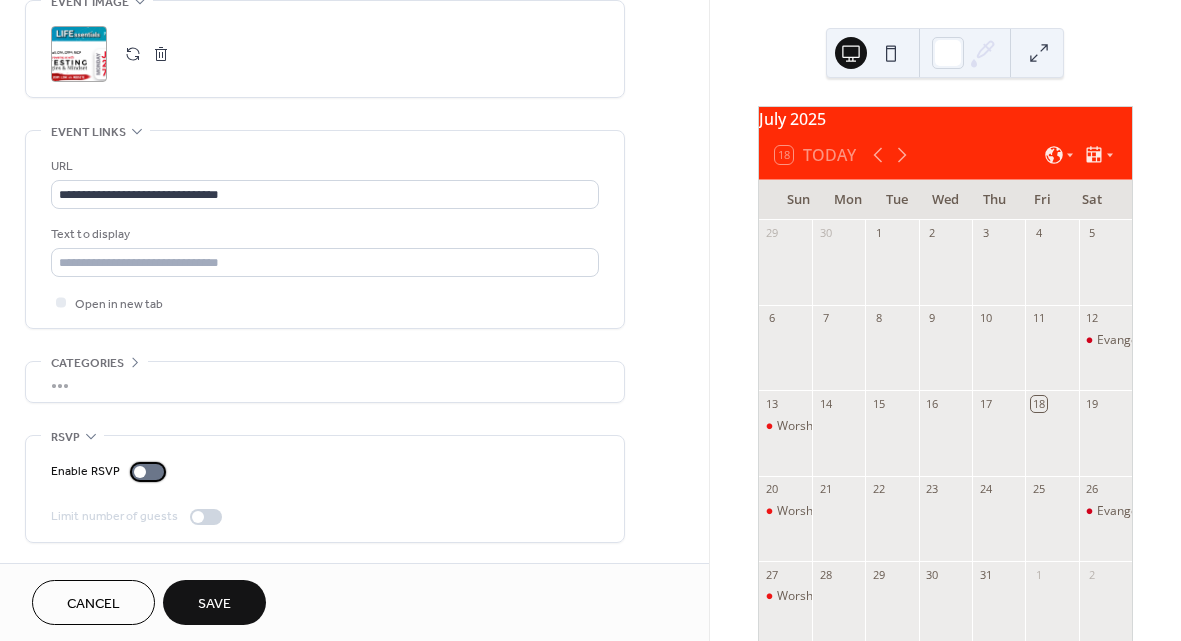 click at bounding box center (140, 472) 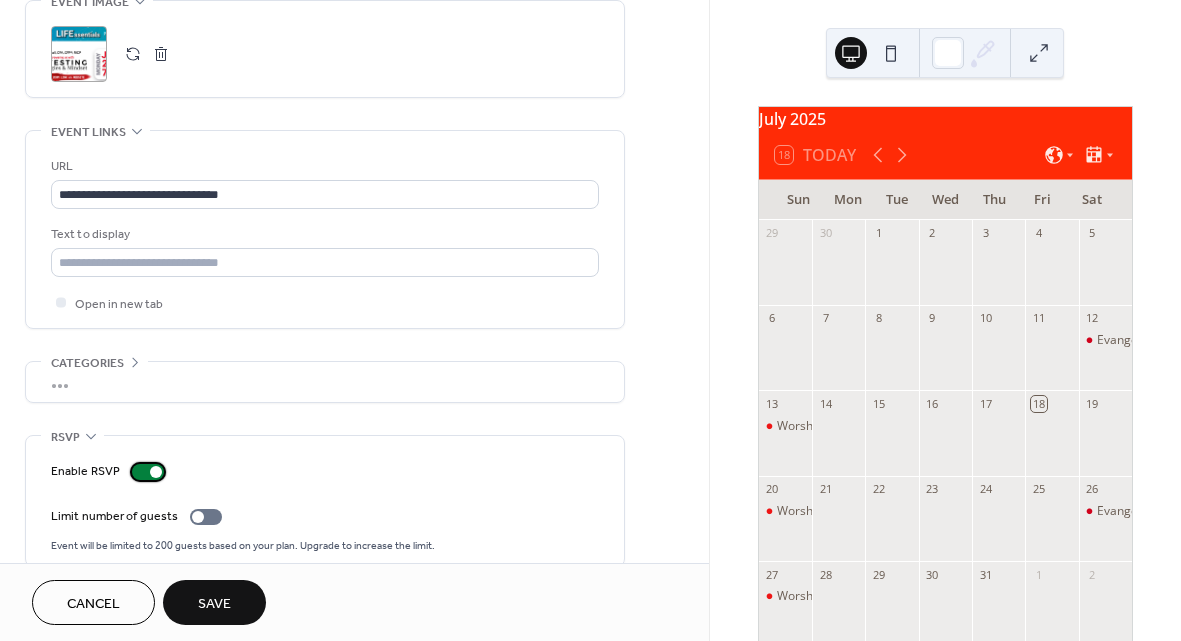 scroll, scrollTop: 1013, scrollLeft: 0, axis: vertical 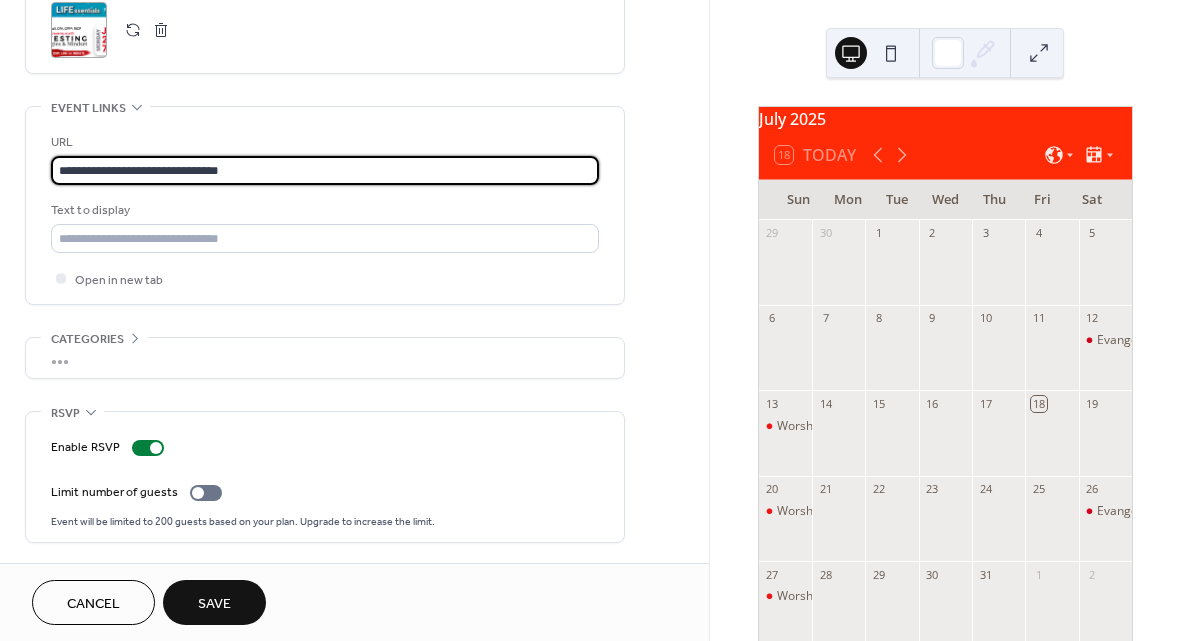 click on "**********" at bounding box center (325, 170) 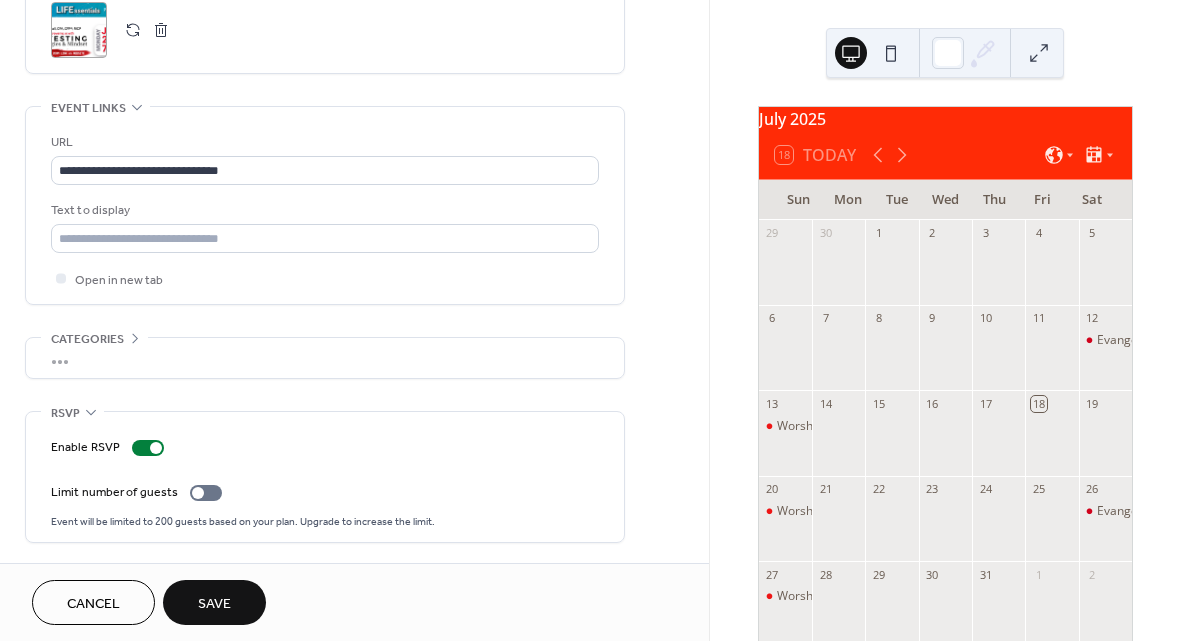 click on "Save" at bounding box center (214, 604) 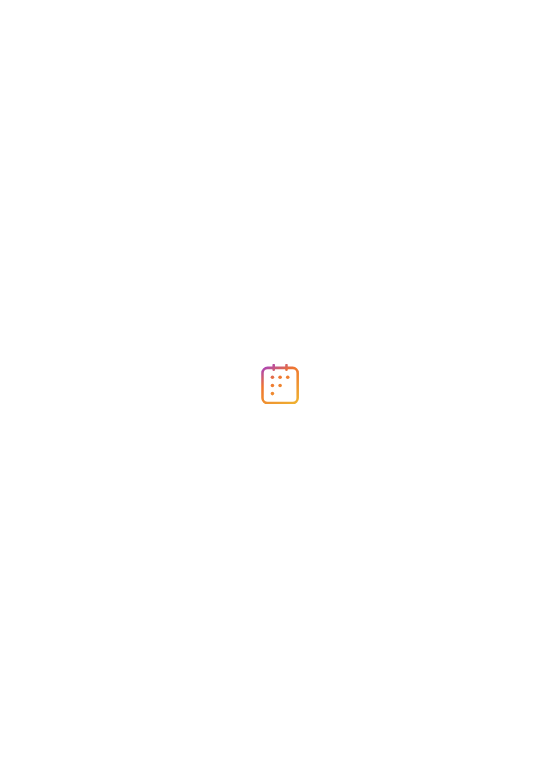 scroll, scrollTop: 0, scrollLeft: 0, axis: both 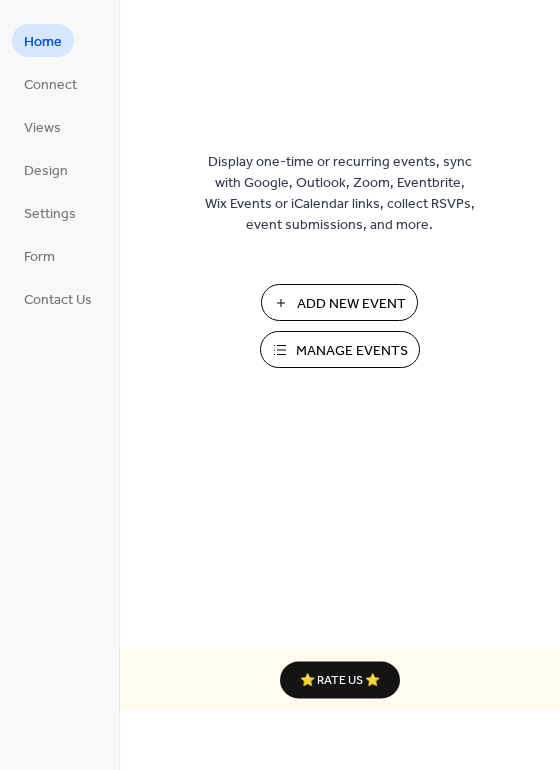 click on "Manage Events" at bounding box center [352, 351] 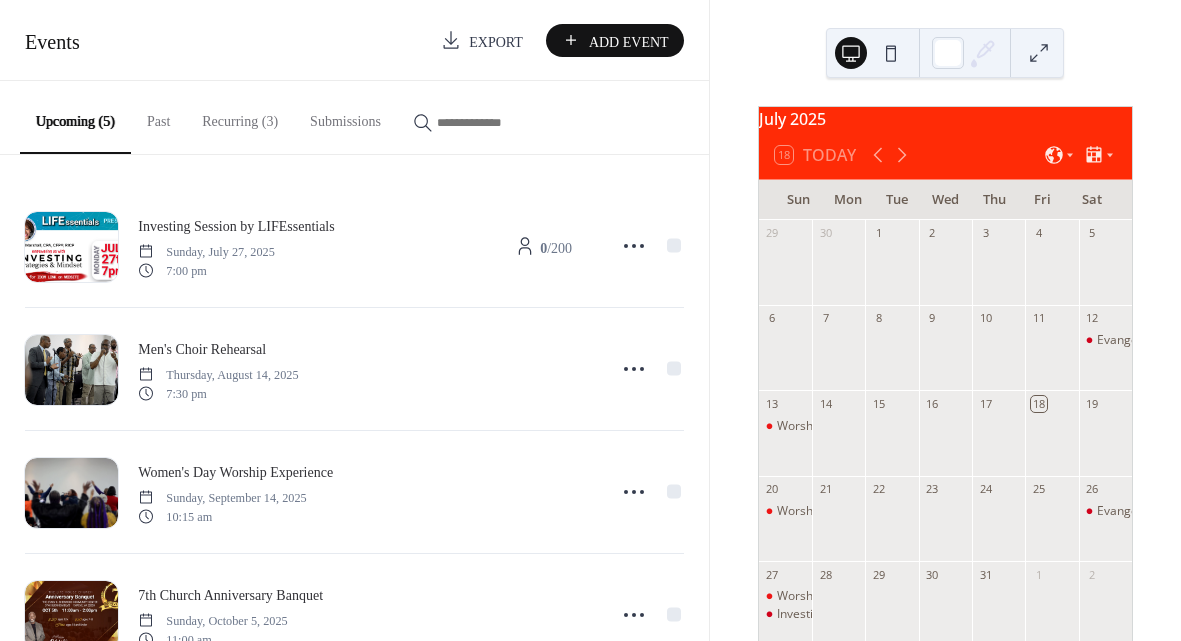 scroll, scrollTop: 0, scrollLeft: 0, axis: both 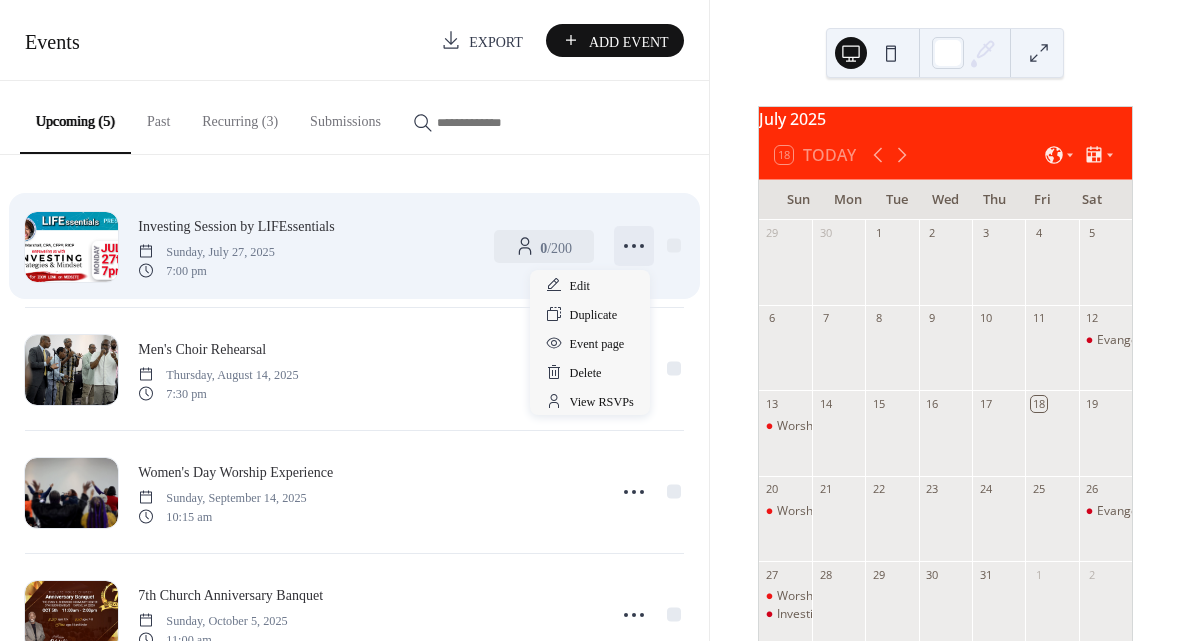 click 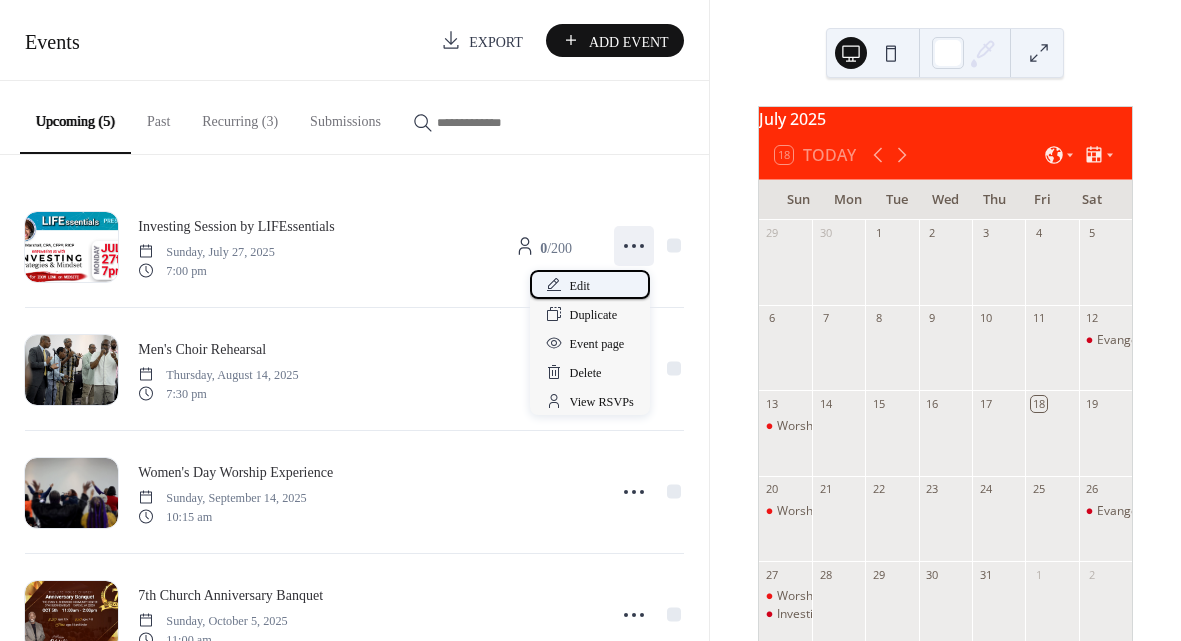 click on "Edit" at bounding box center (590, 284) 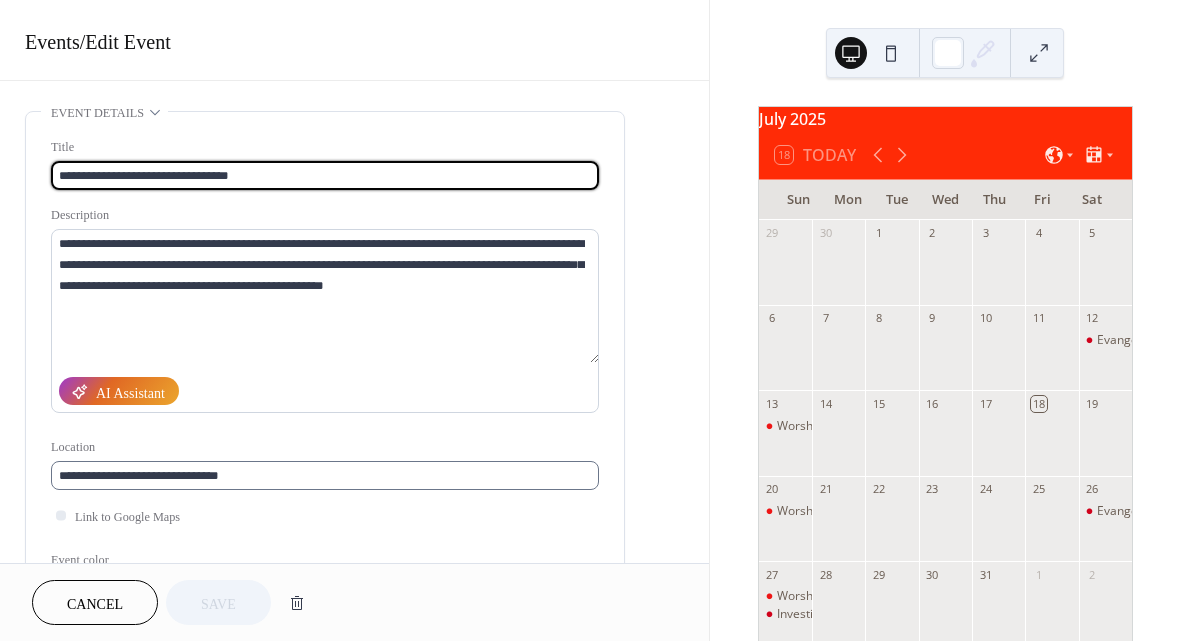 scroll, scrollTop: 0, scrollLeft: 0, axis: both 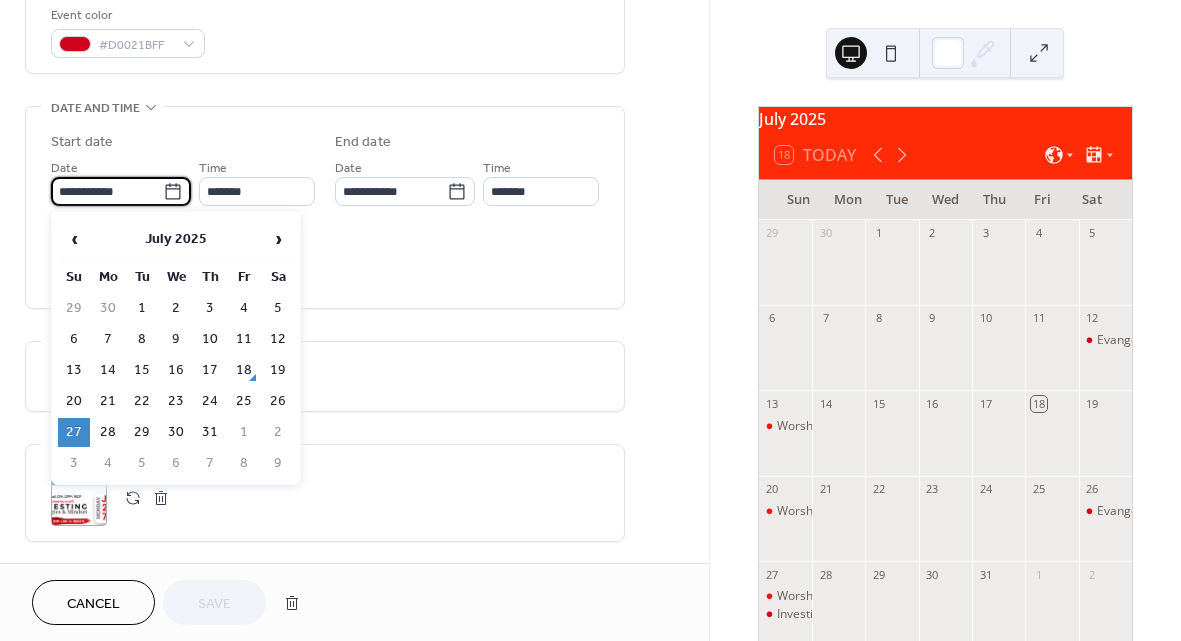 click on "**********" at bounding box center (107, 191) 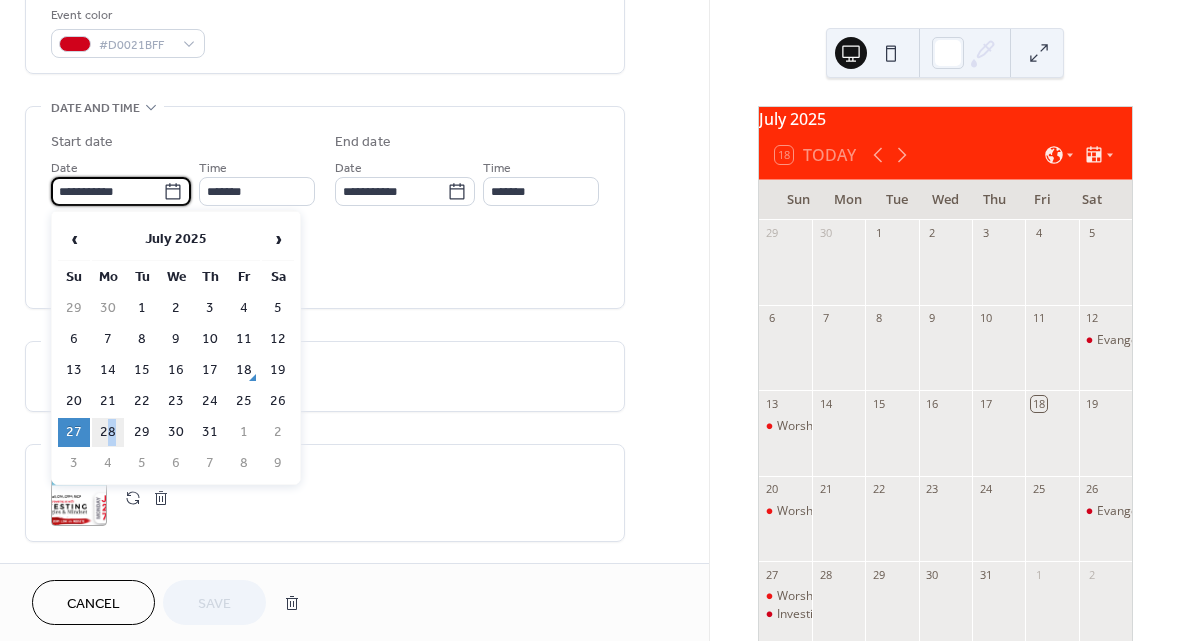 click on "28" at bounding box center [108, 432] 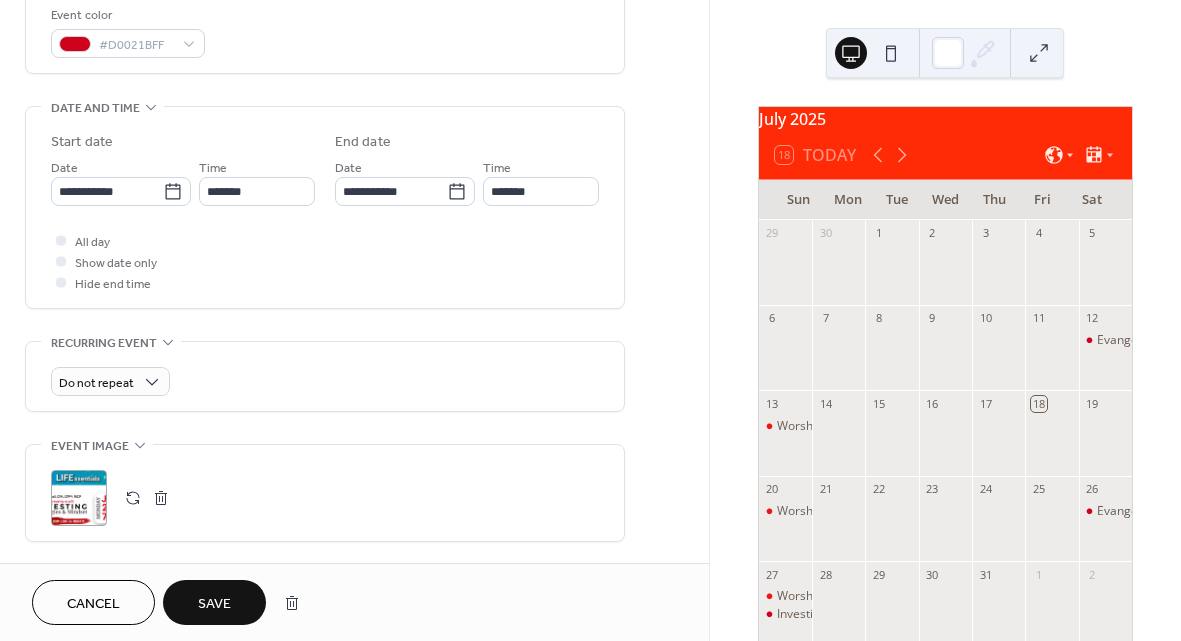 click on "Save" at bounding box center [214, 604] 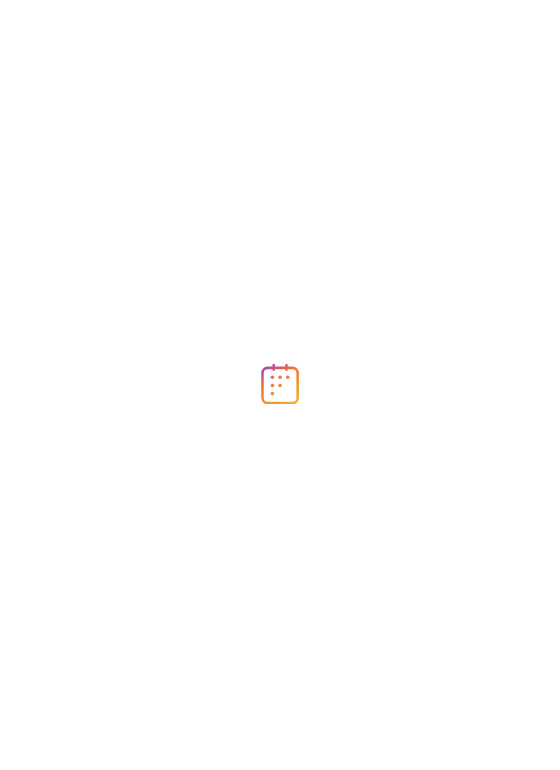 scroll, scrollTop: 0, scrollLeft: 0, axis: both 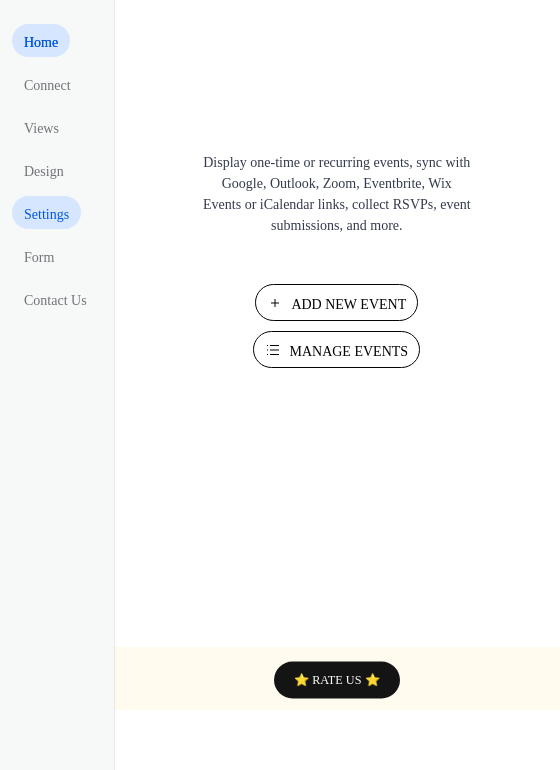 click on "Settings" at bounding box center [46, 214] 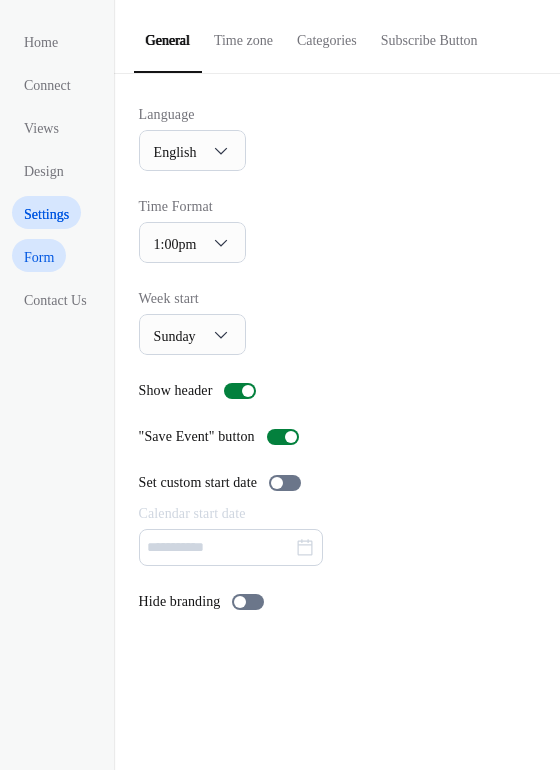 click on "Form" at bounding box center (39, 257) 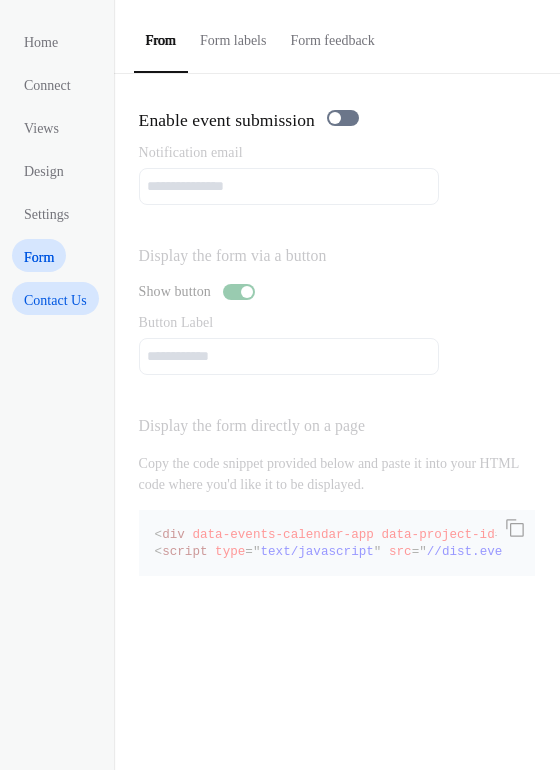 click on "Contact Us" at bounding box center (55, 300) 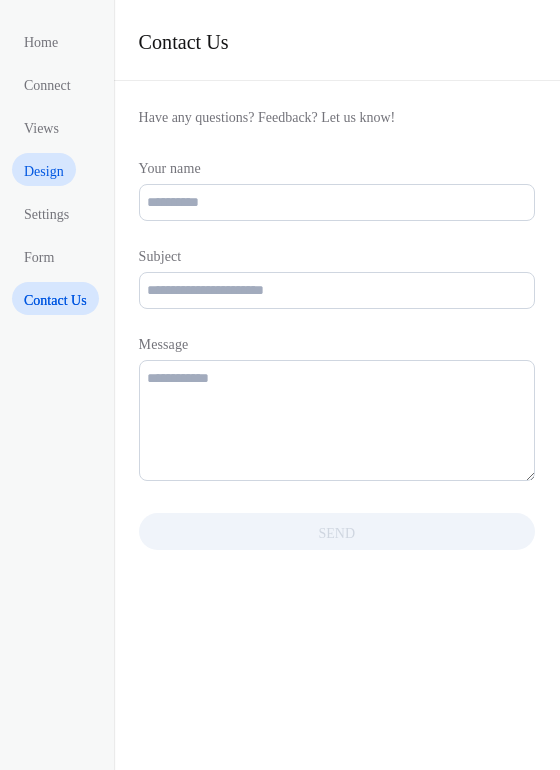 click on "Design" at bounding box center [44, 171] 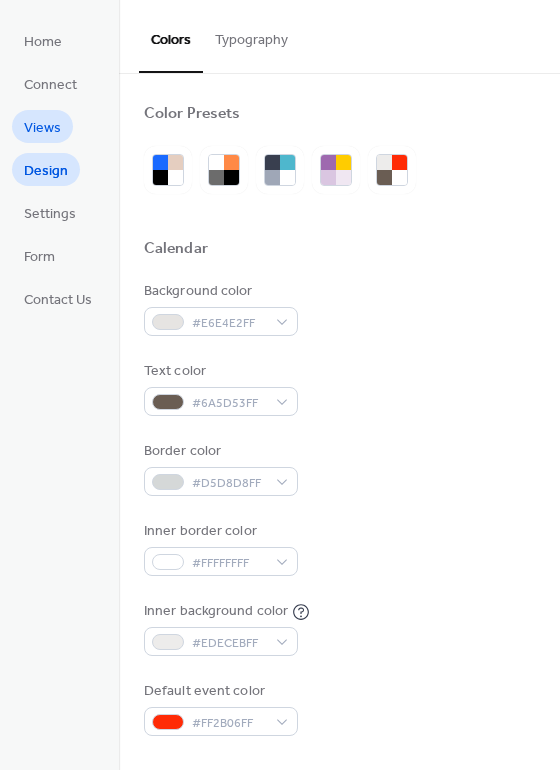 click on "Views" at bounding box center [42, 128] 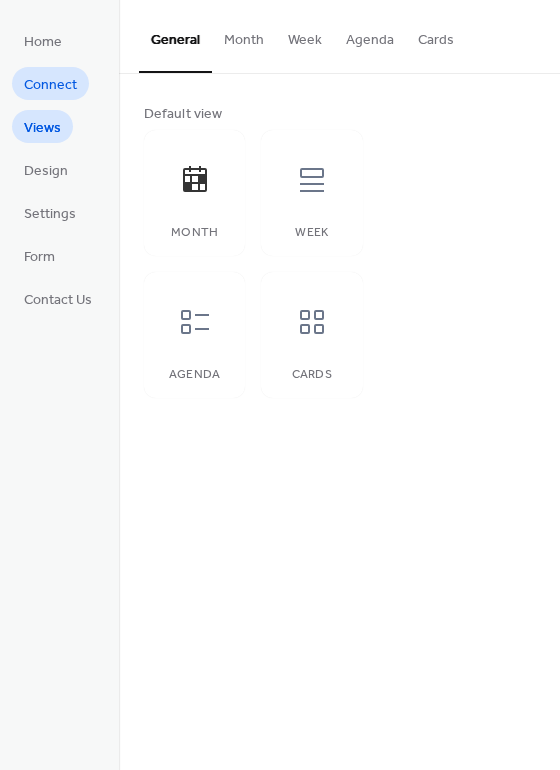 click on "Connect" at bounding box center (50, 85) 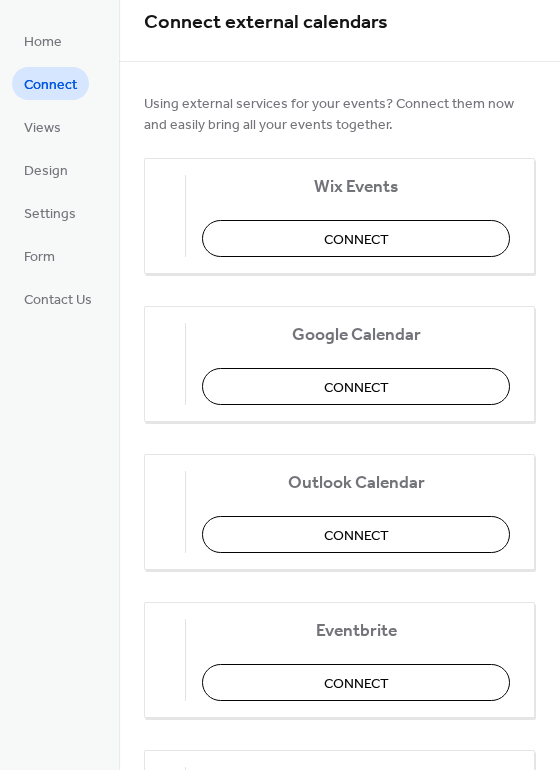 scroll, scrollTop: 0, scrollLeft: 0, axis: both 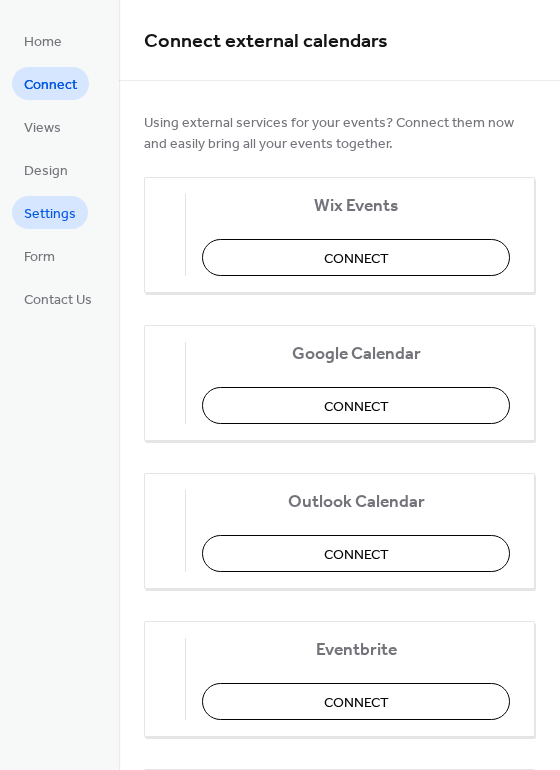 click on "Settings" at bounding box center (50, 214) 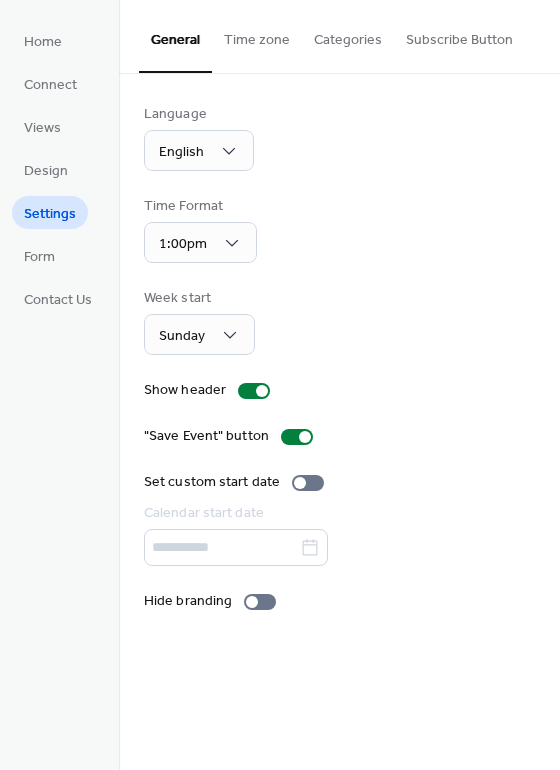 click on "Categories" at bounding box center (348, 35) 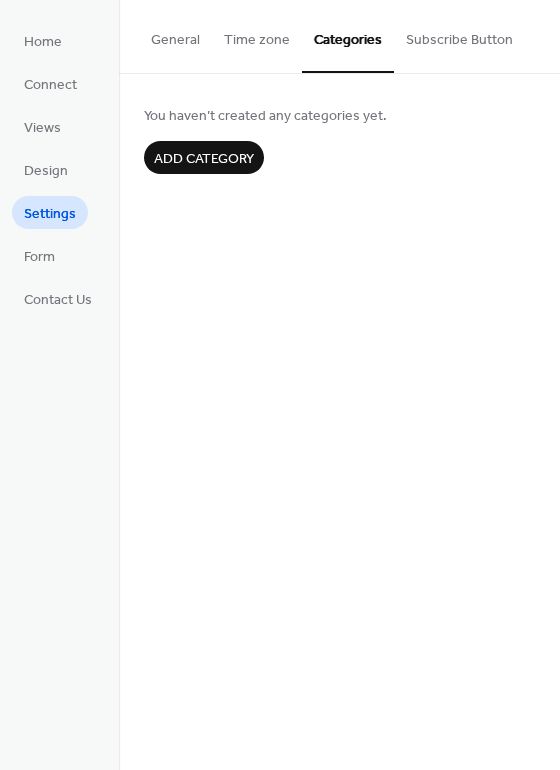 click on "Subscribe Button" at bounding box center (459, 35) 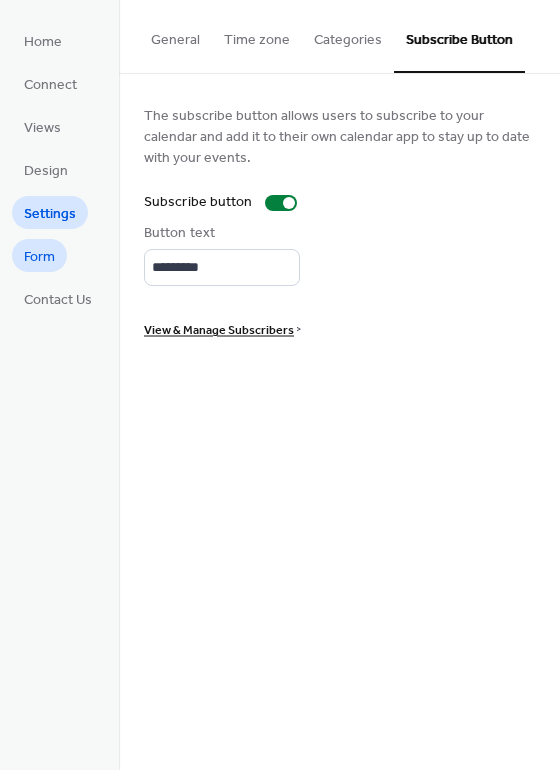 click on "Form" at bounding box center (39, 257) 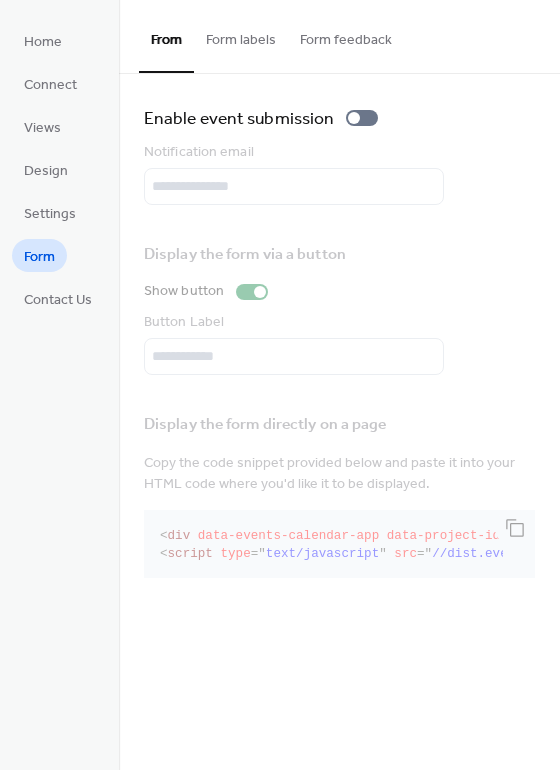 click on "Form labels" at bounding box center (241, 35) 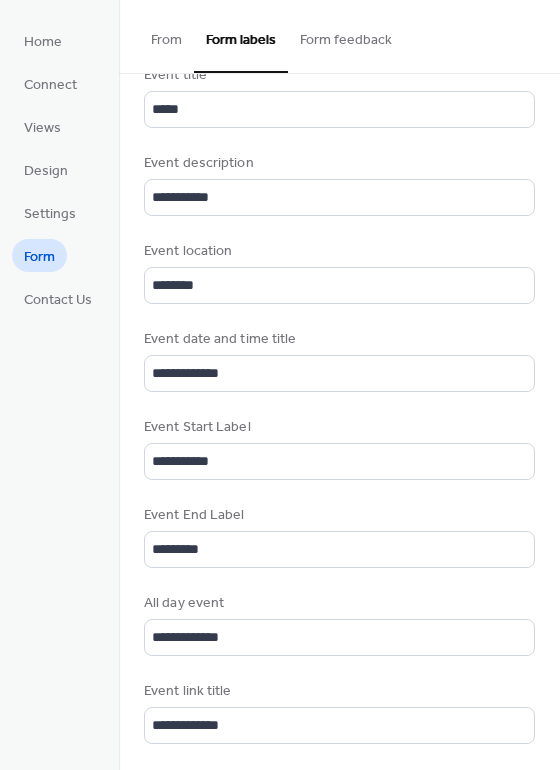 scroll, scrollTop: 474, scrollLeft: 0, axis: vertical 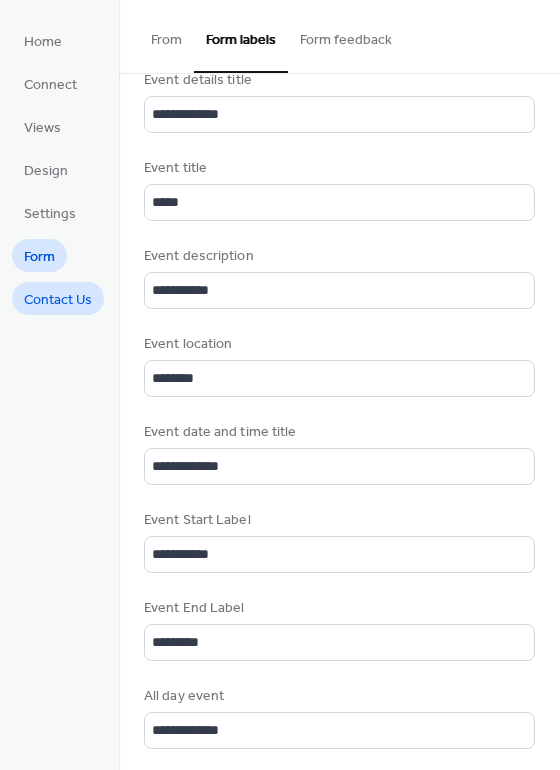 click on "Contact Us" at bounding box center [58, 300] 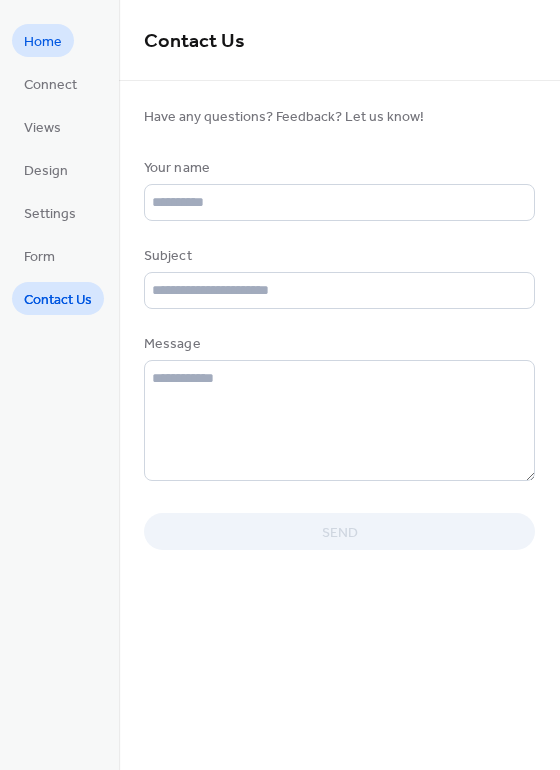 click on "Home" at bounding box center [43, 42] 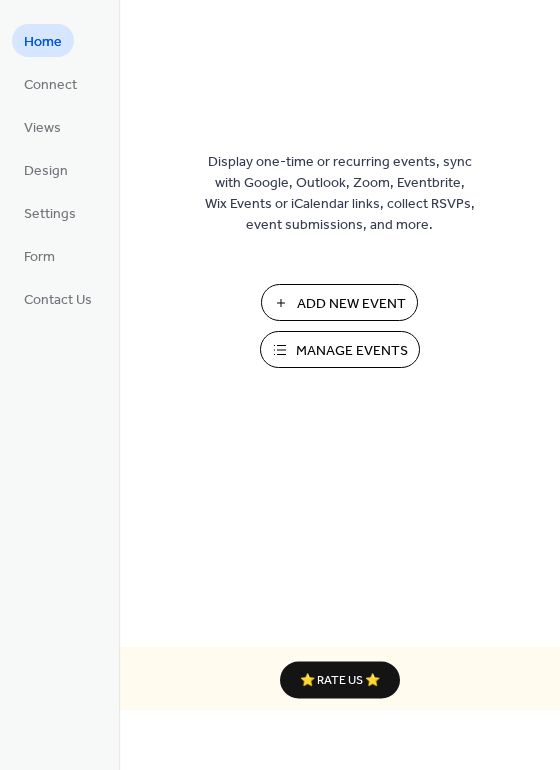 click on "Manage Events" at bounding box center (352, 351) 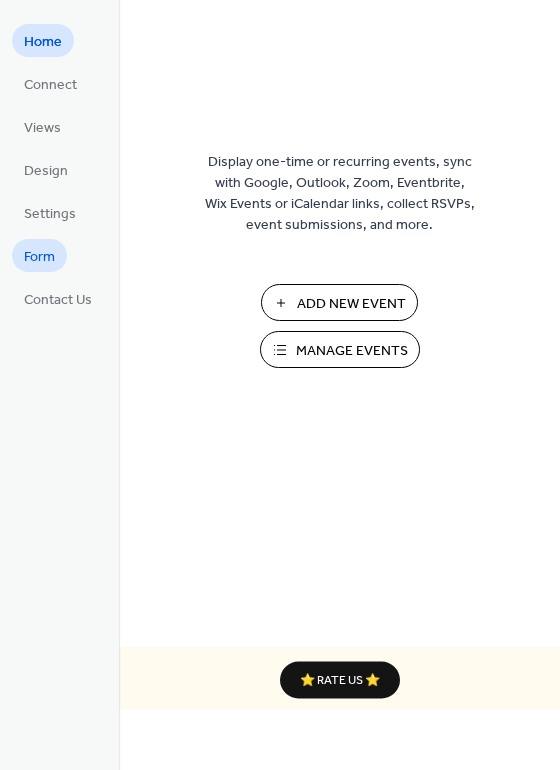 click on "Form" at bounding box center (39, 257) 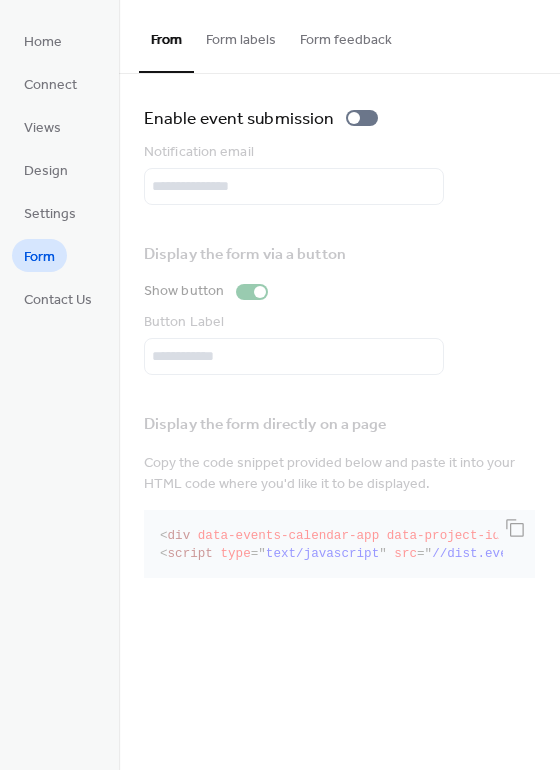 click on "Form labels" at bounding box center (241, 35) 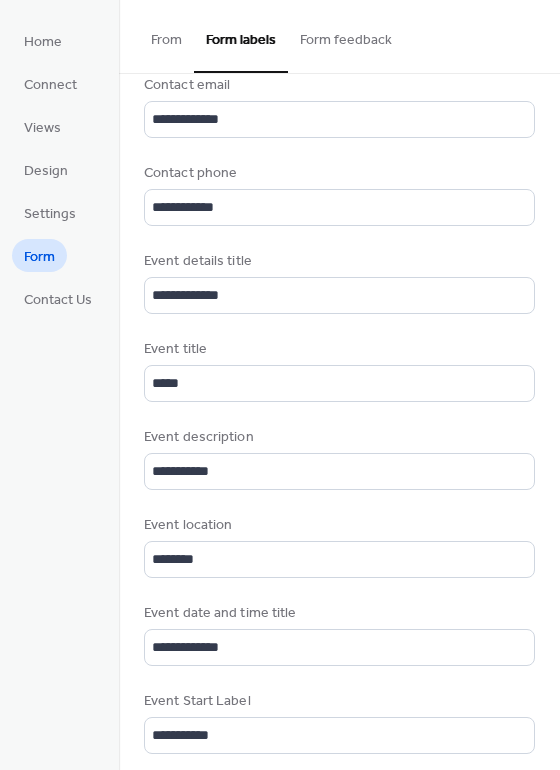 scroll, scrollTop: 299, scrollLeft: 0, axis: vertical 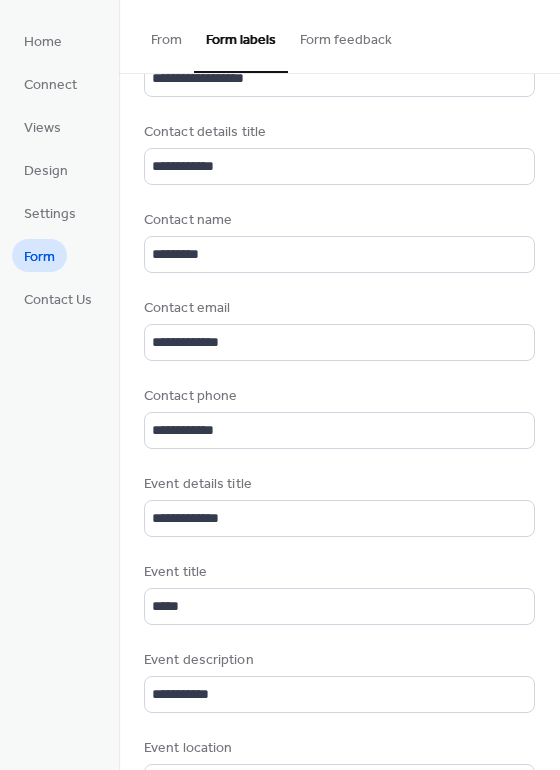 click on "Form feedback" at bounding box center [346, 35] 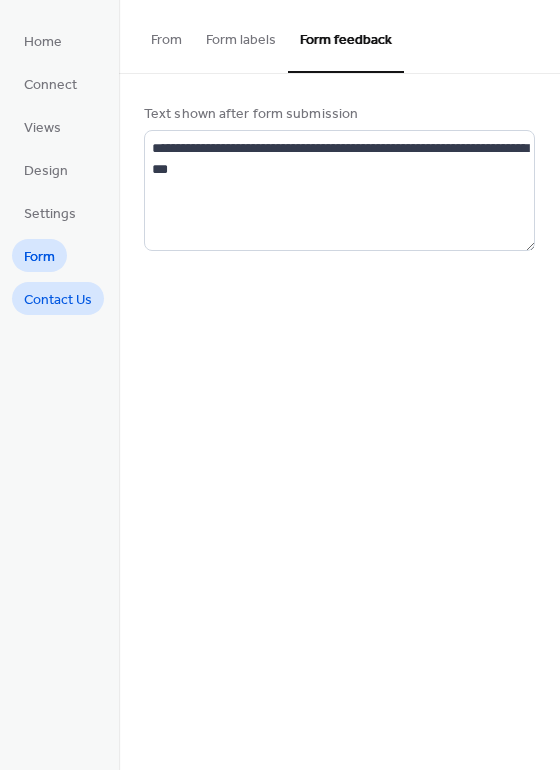 click on "Contact Us" at bounding box center [58, 300] 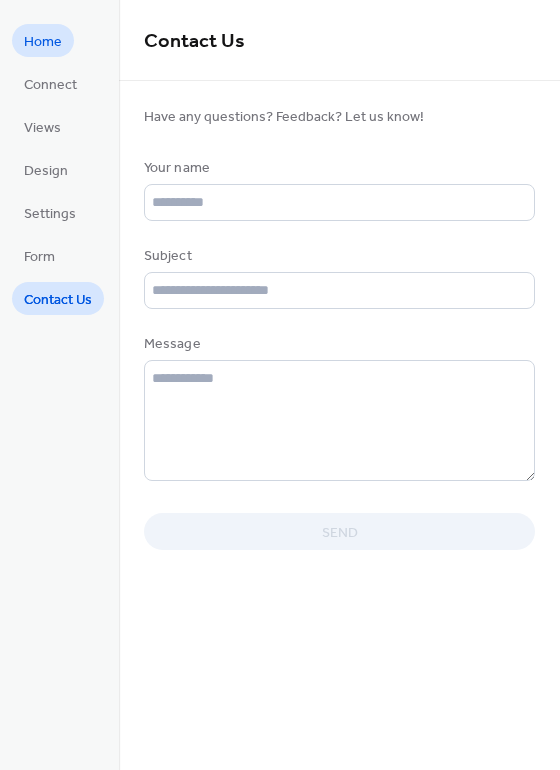 click on "Home" at bounding box center [43, 42] 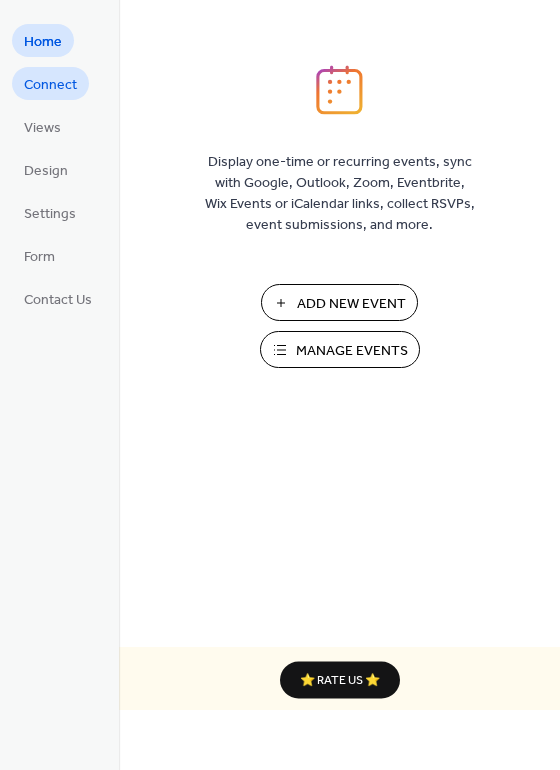 click on "Connect" at bounding box center (50, 85) 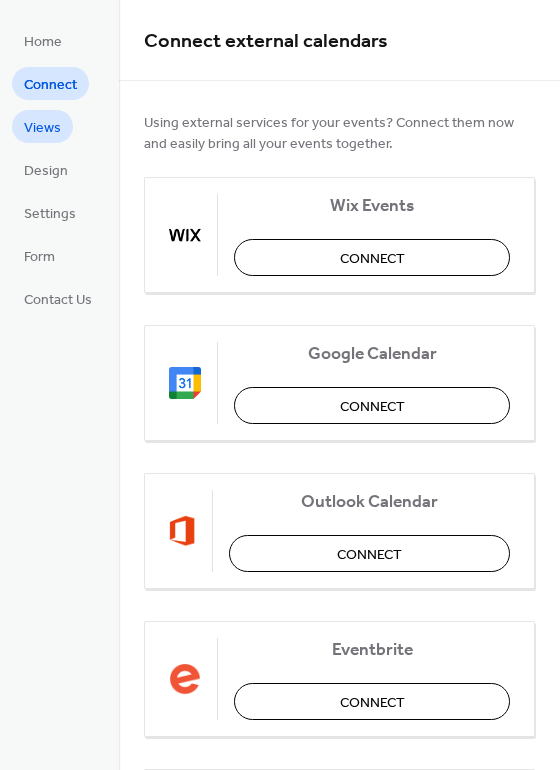 click on "Views" at bounding box center (42, 128) 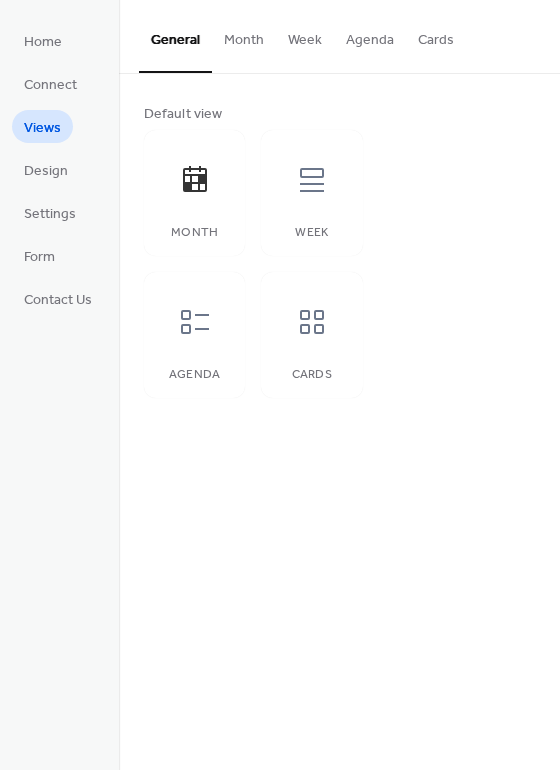 click on "Cards" at bounding box center [436, 35] 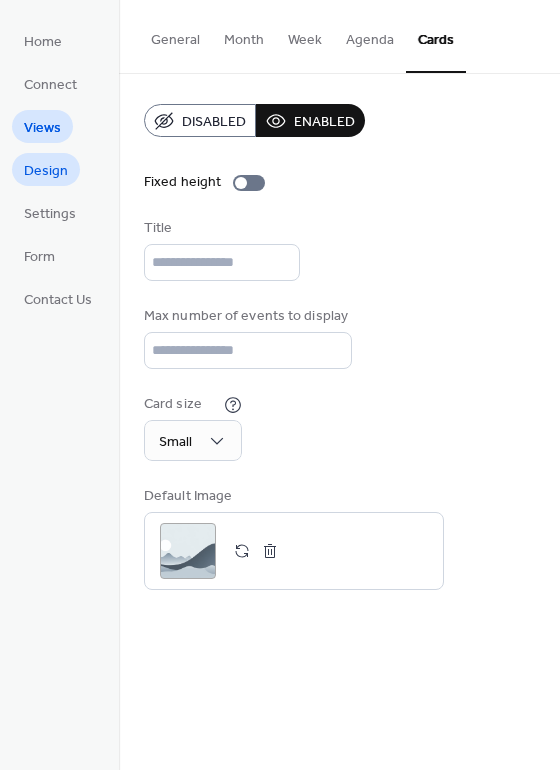 click on "Design" at bounding box center (46, 171) 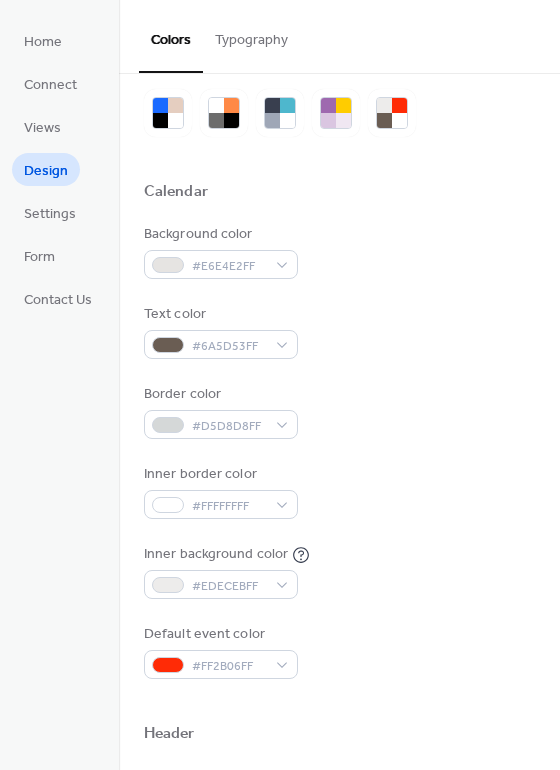 scroll, scrollTop: 0, scrollLeft: 0, axis: both 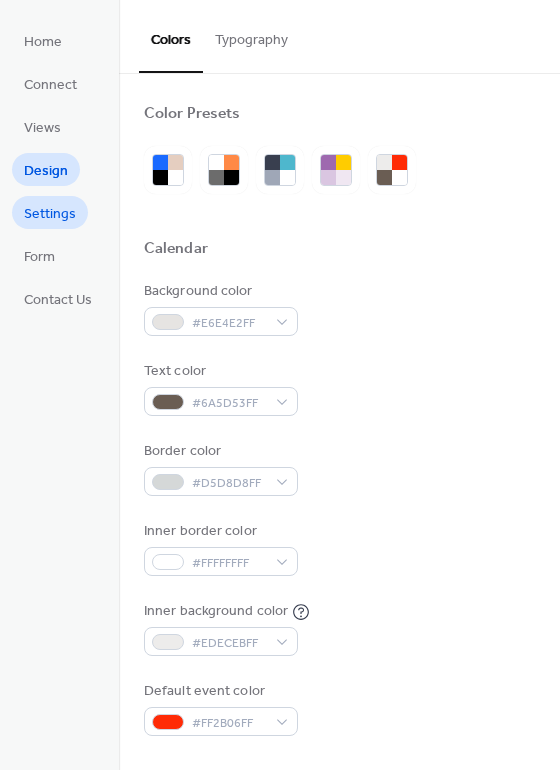 click on "Settings" at bounding box center (50, 214) 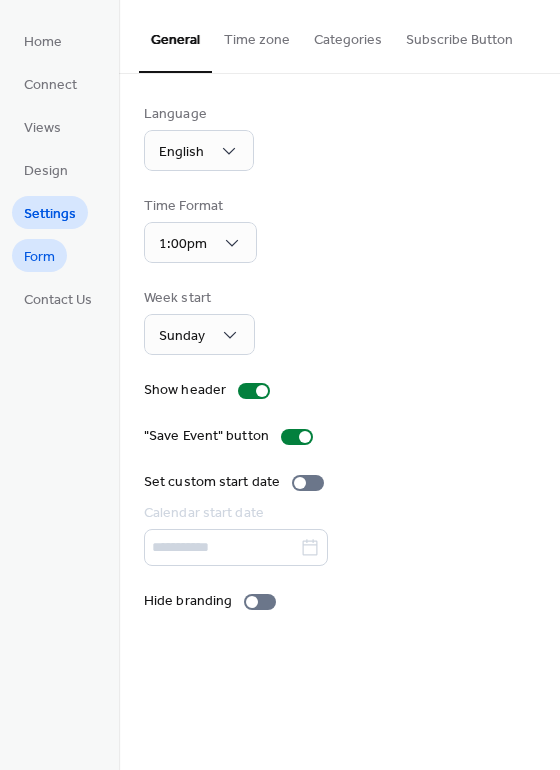 click on "Form" at bounding box center (39, 257) 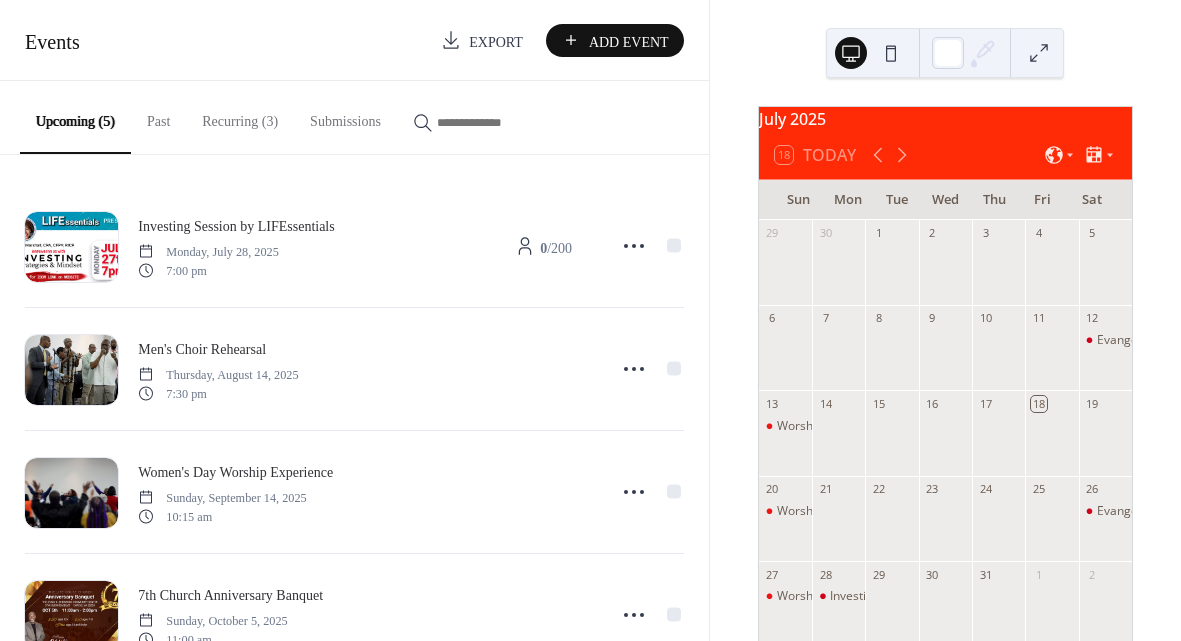 scroll, scrollTop: 0, scrollLeft: 0, axis: both 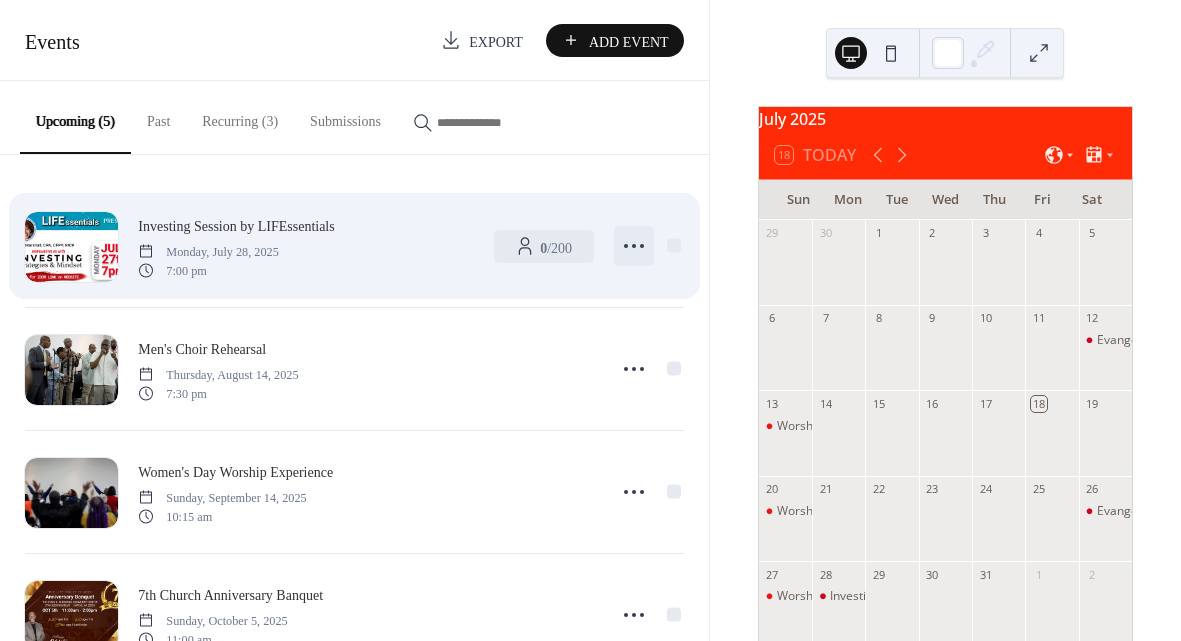 click 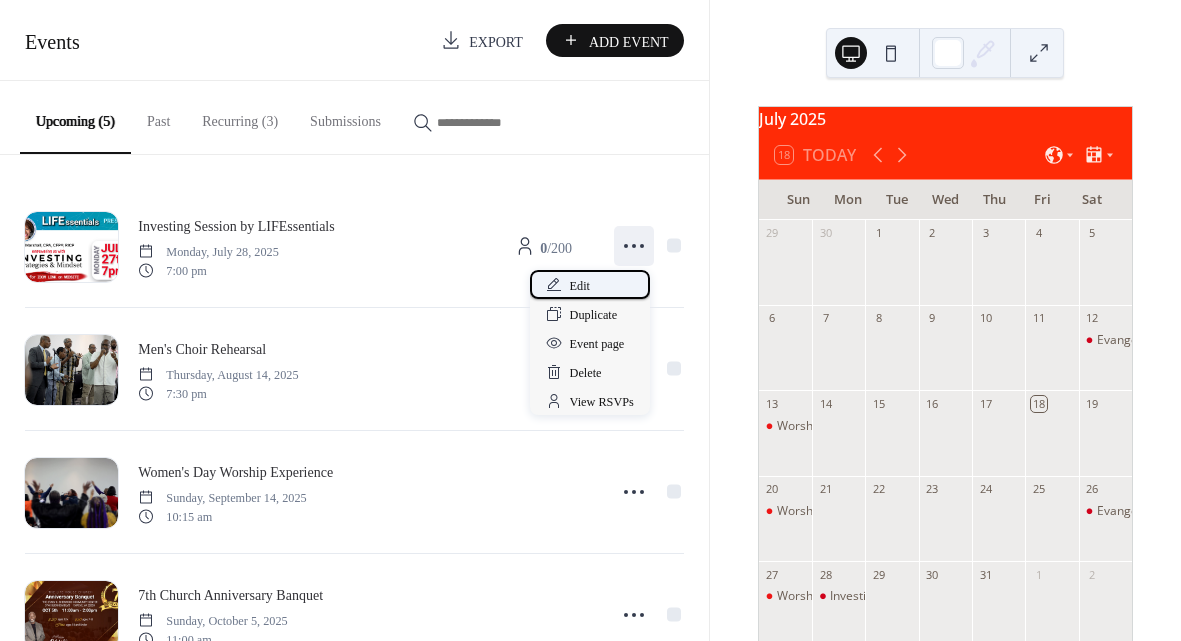 click on "Edit" at bounding box center (590, 284) 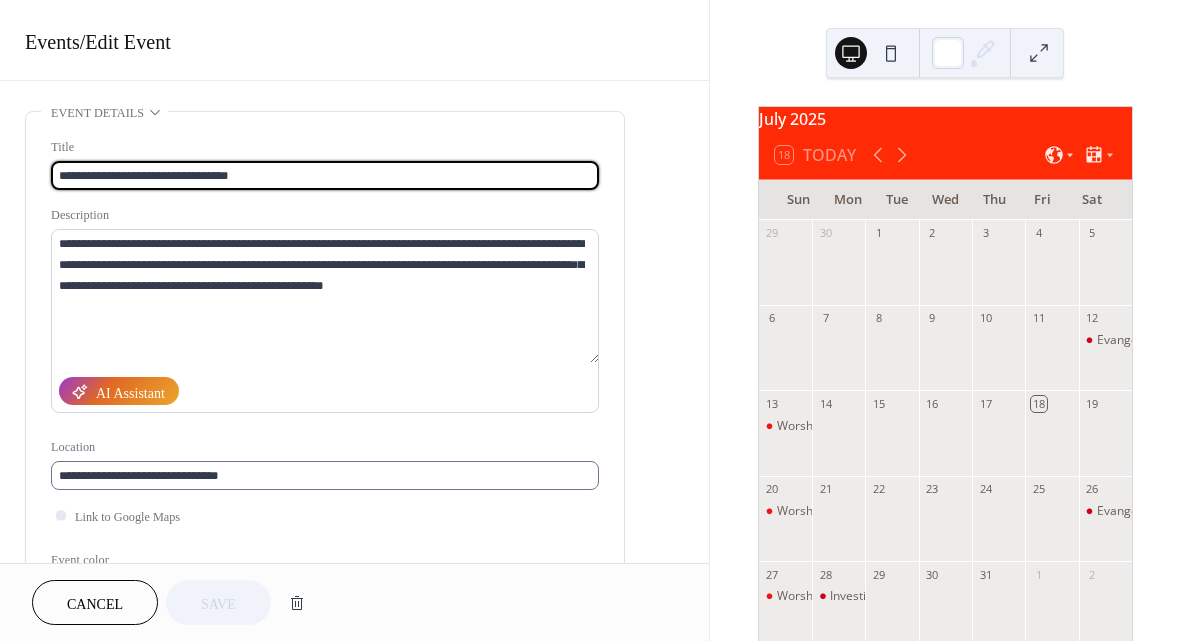 scroll, scrollTop: 1, scrollLeft: 0, axis: vertical 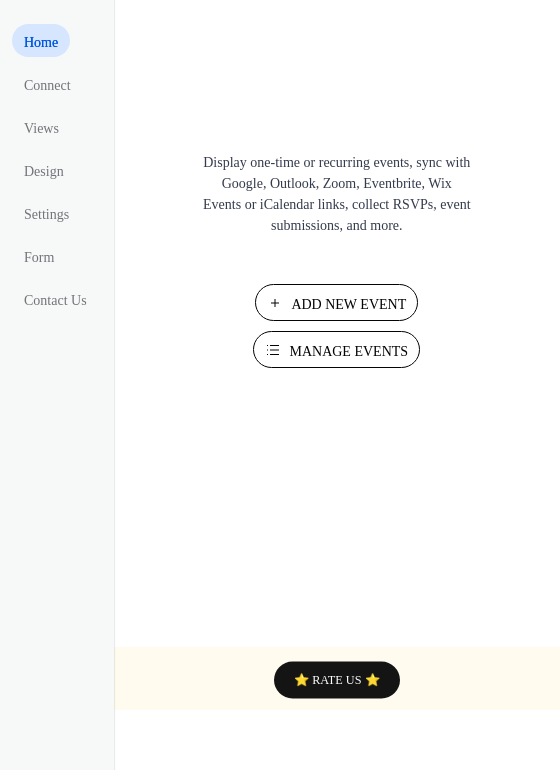 click on "Manage Events" at bounding box center (348, 351) 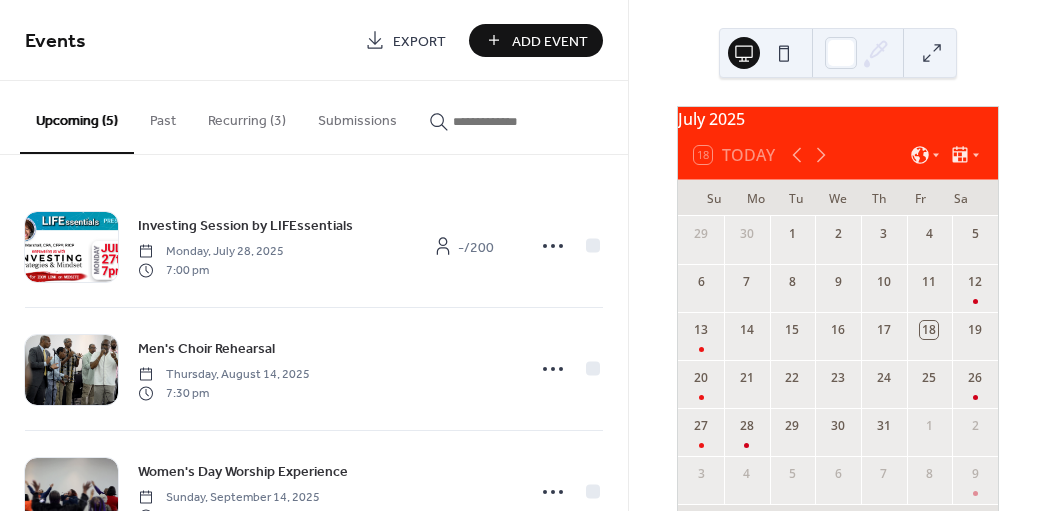 scroll, scrollTop: 0, scrollLeft: 0, axis: both 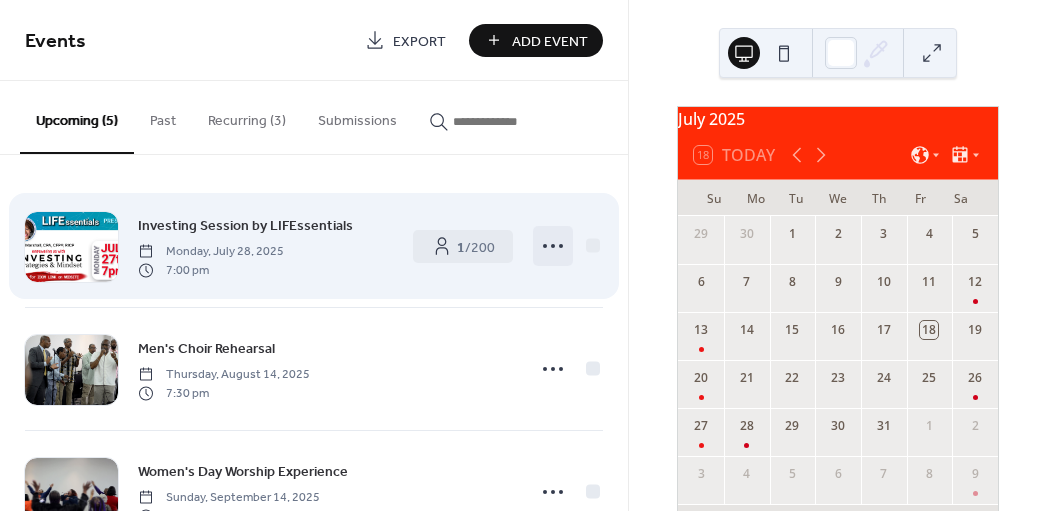 click 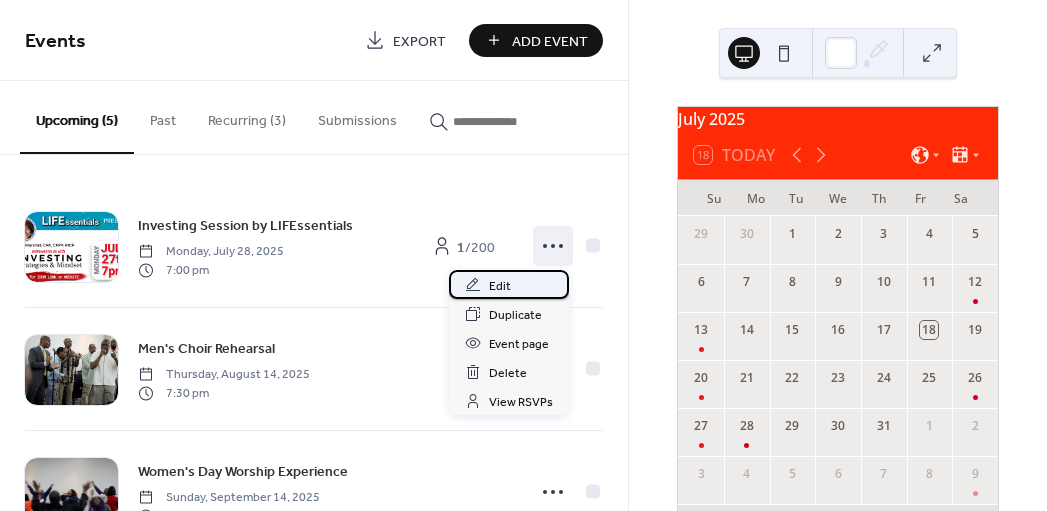 click on "Edit" at bounding box center [500, 286] 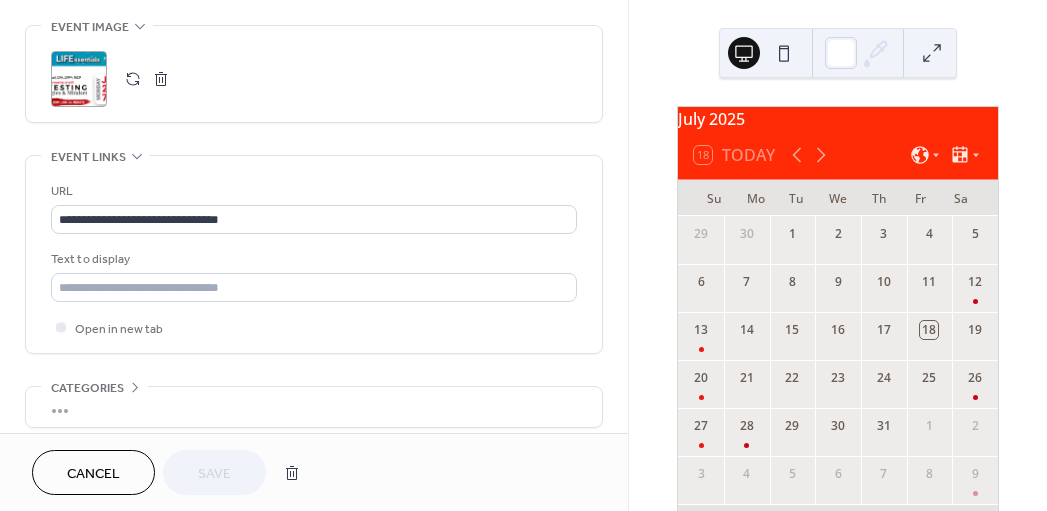 scroll, scrollTop: 930, scrollLeft: 0, axis: vertical 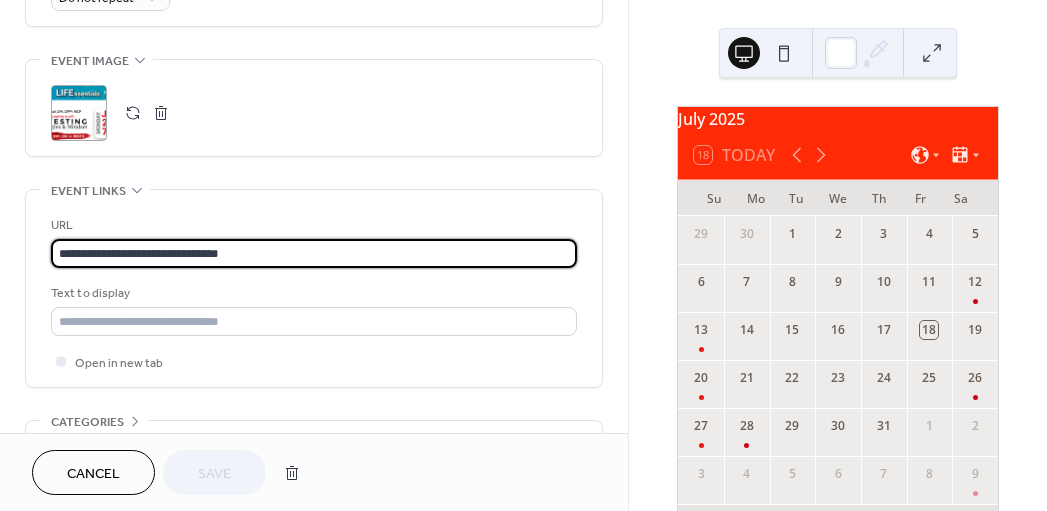 click on "**********" at bounding box center (314, 253) 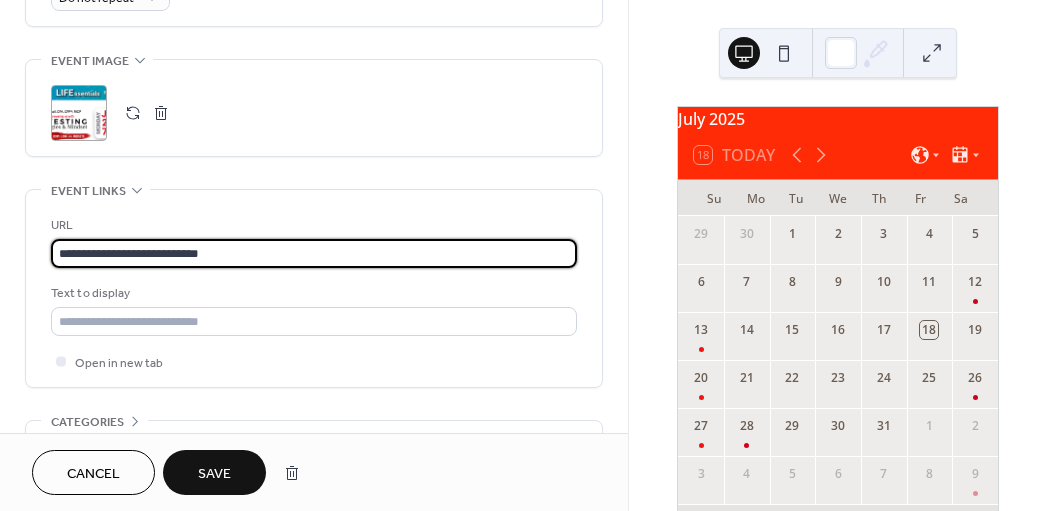 type on "**********" 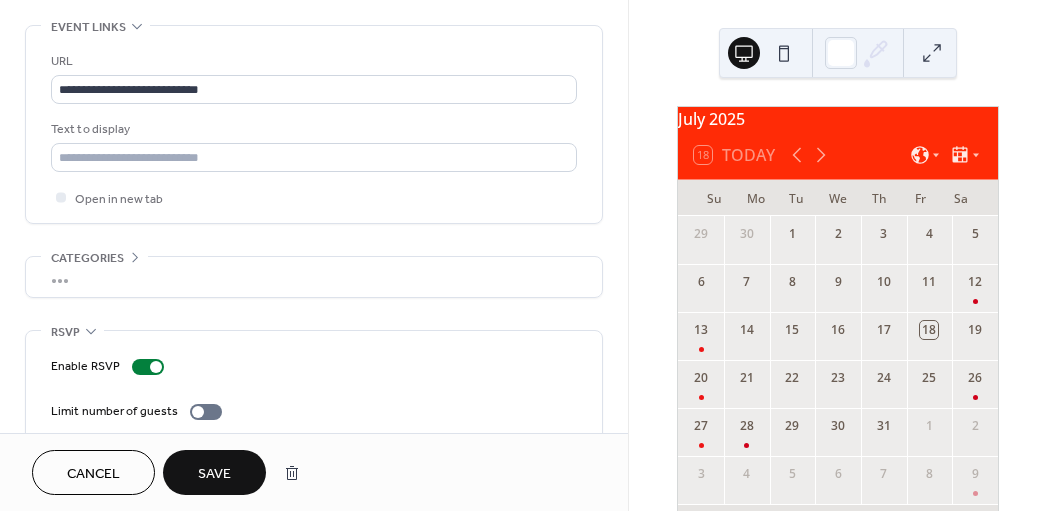 scroll, scrollTop: 1143, scrollLeft: 0, axis: vertical 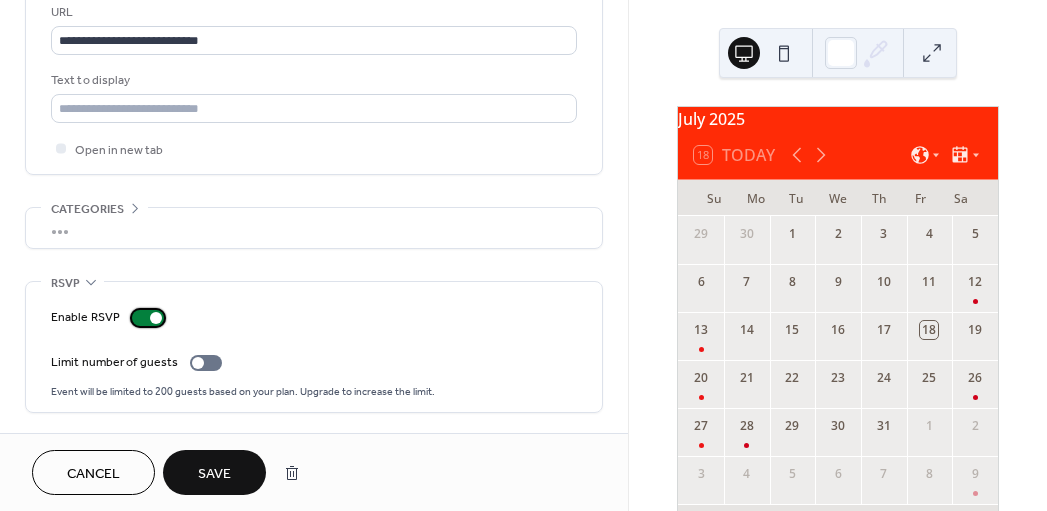 click at bounding box center (156, 318) 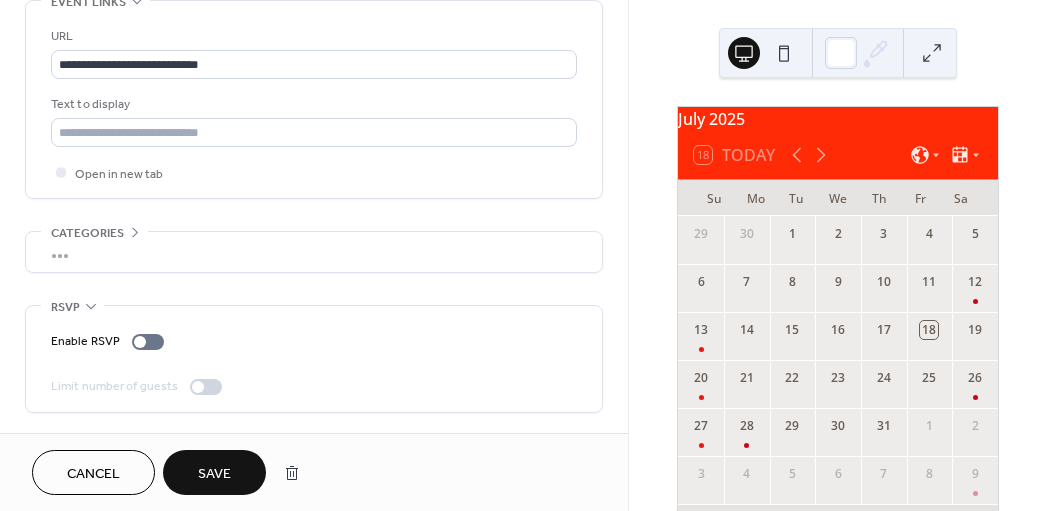 click on "Save" at bounding box center (214, 474) 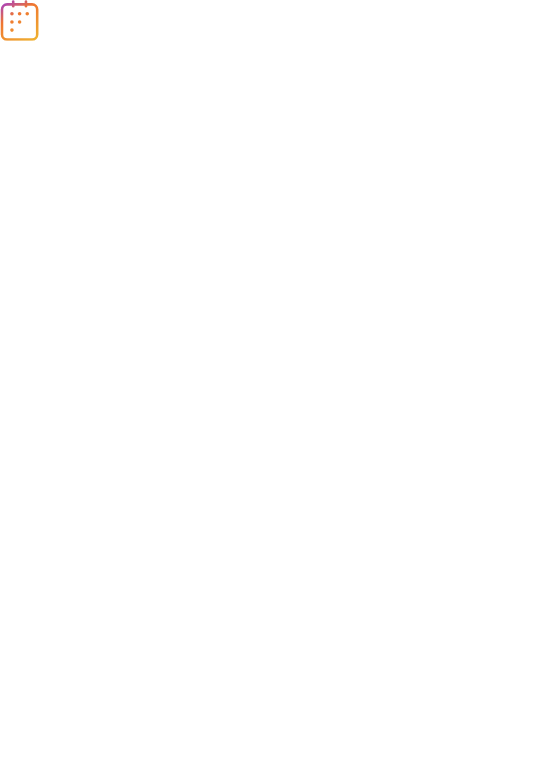 scroll, scrollTop: 0, scrollLeft: 0, axis: both 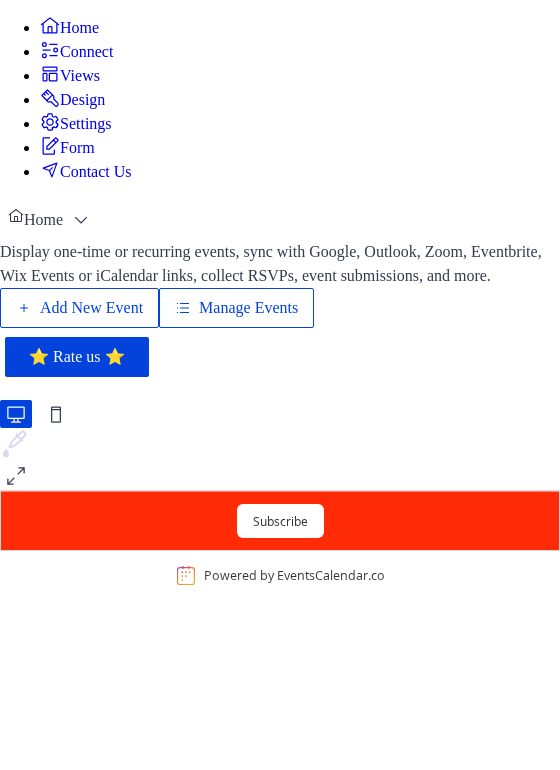 click on "Manage Events" at bounding box center [248, 308] 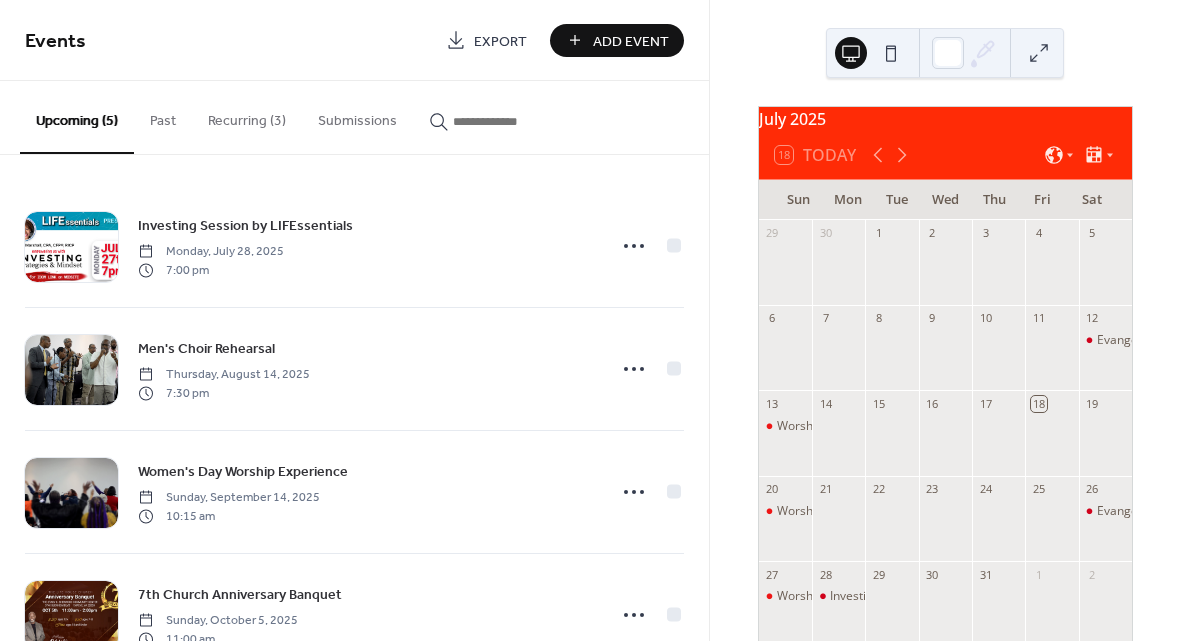 scroll, scrollTop: 0, scrollLeft: 0, axis: both 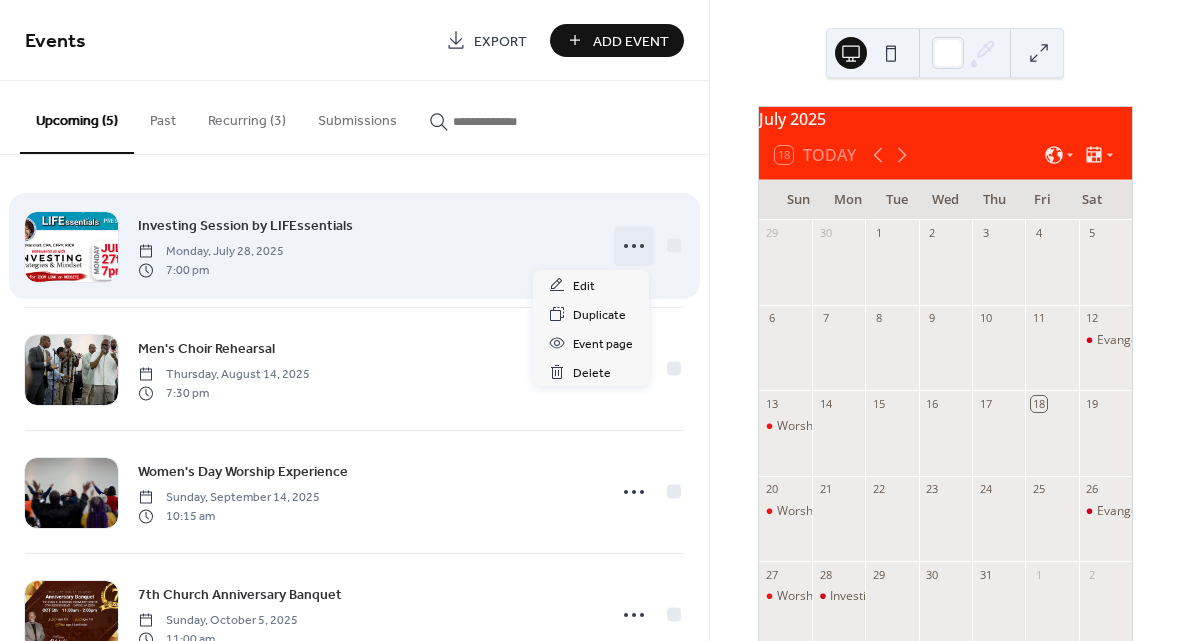 click 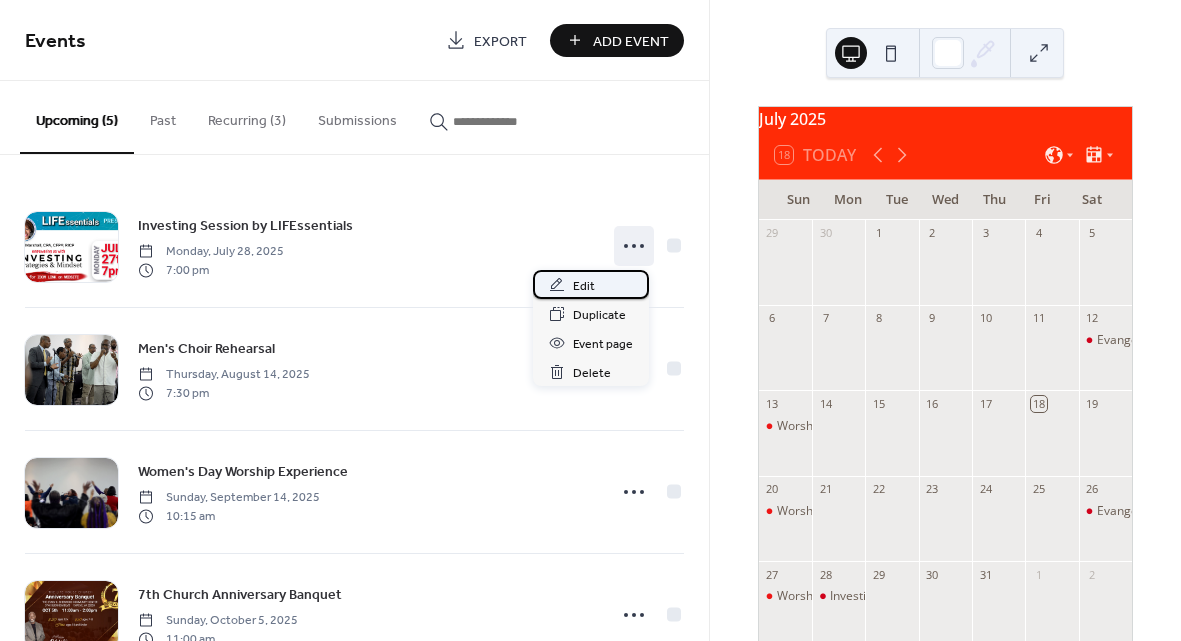 click on "Edit" at bounding box center [591, 284] 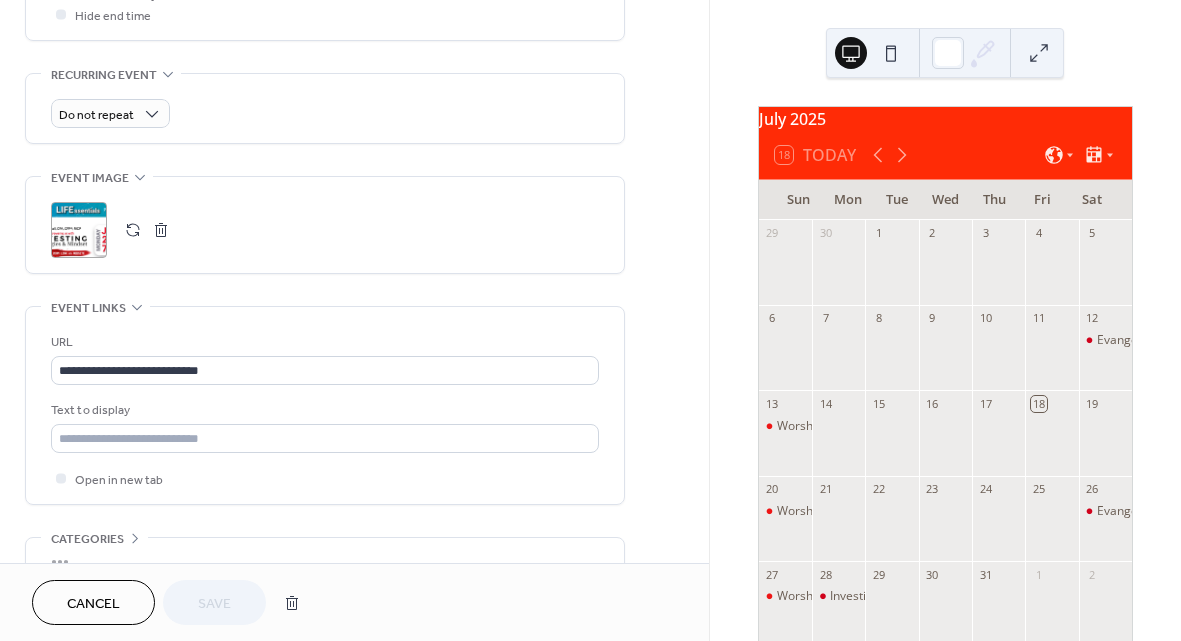 scroll, scrollTop: 834, scrollLeft: 0, axis: vertical 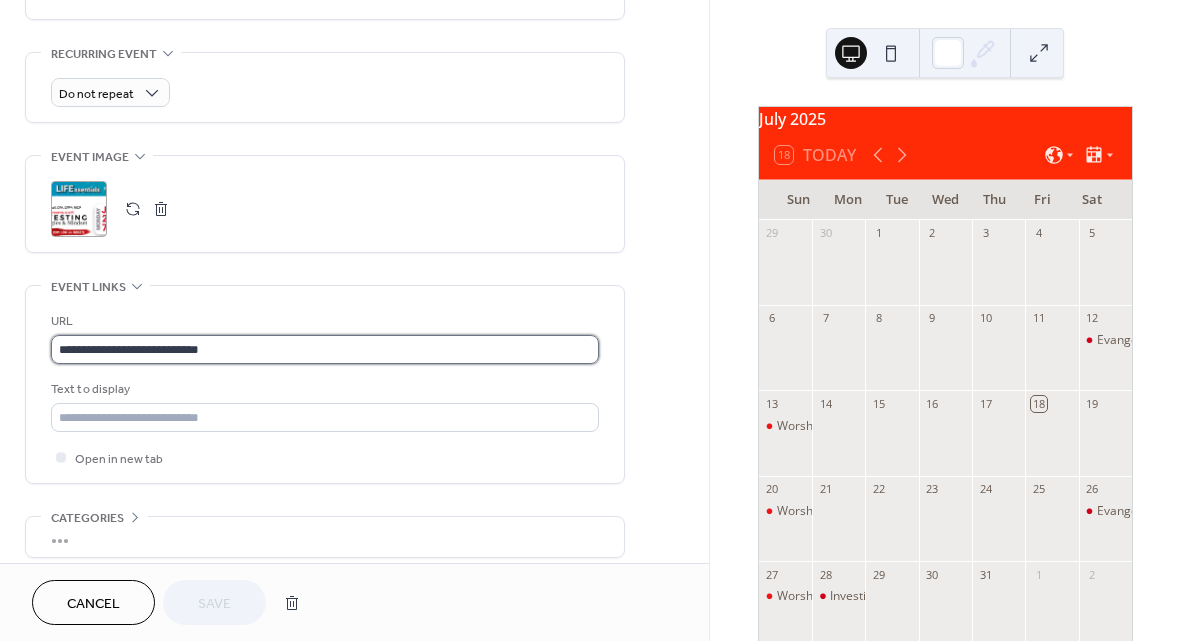 click on "**********" at bounding box center [325, 349] 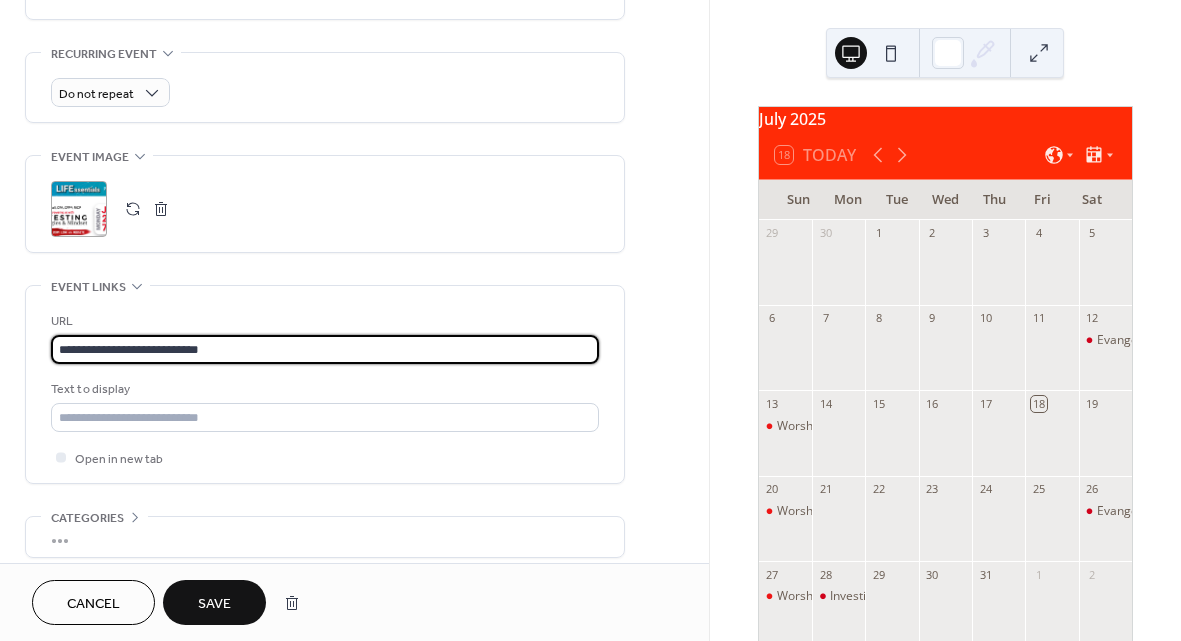 type on "**********" 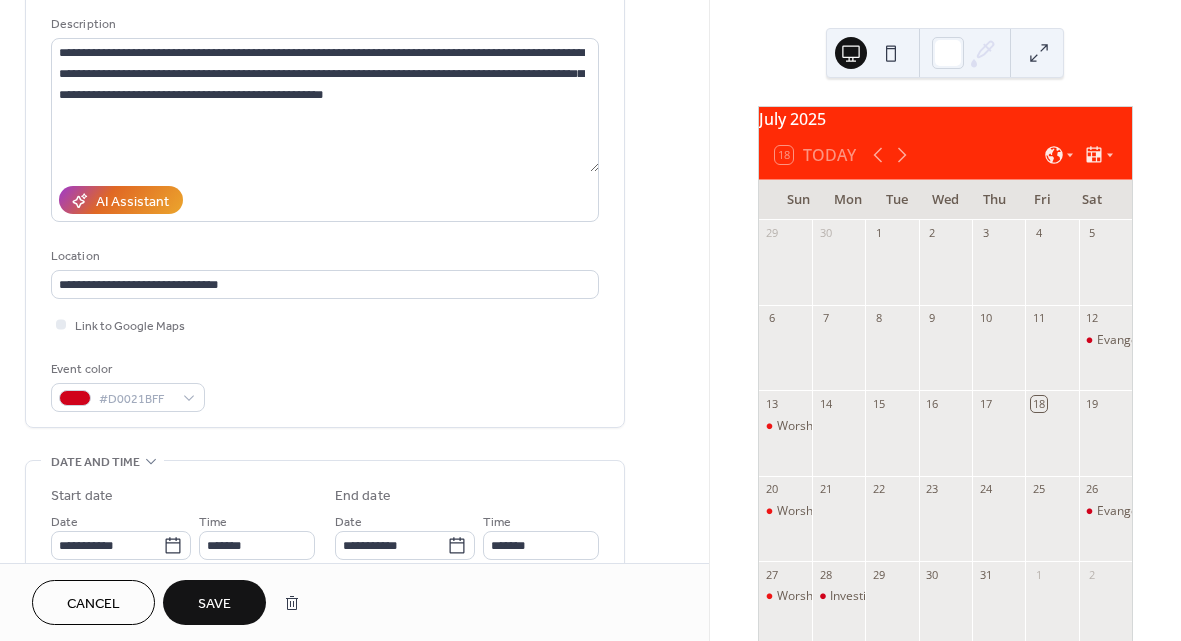 scroll, scrollTop: 156, scrollLeft: 0, axis: vertical 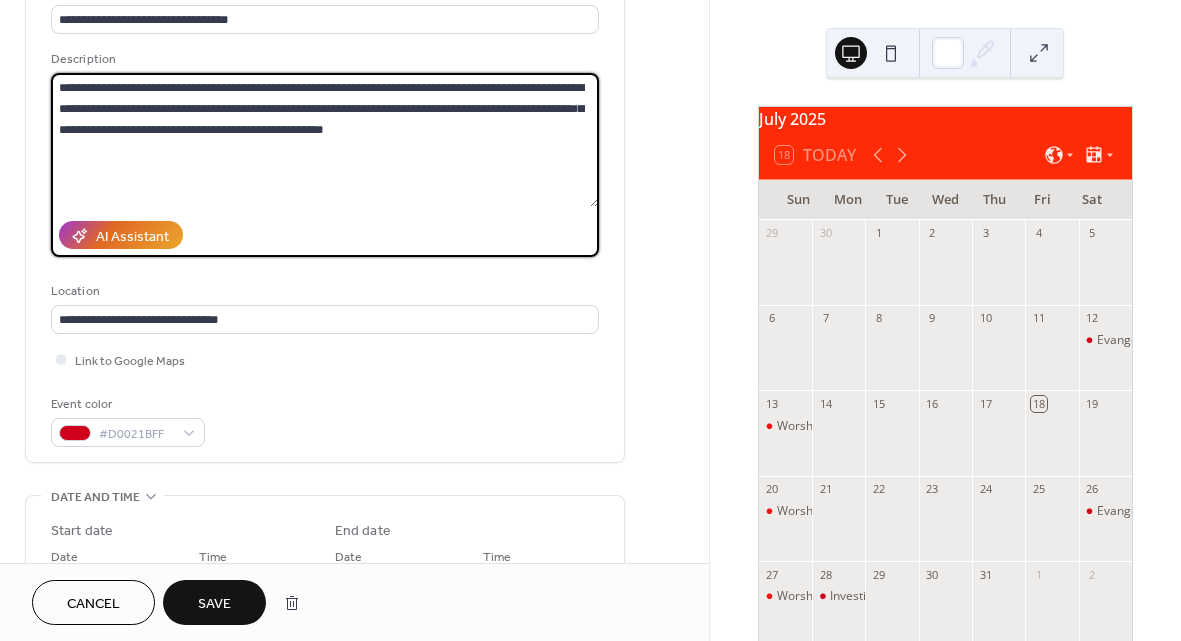 click on "**********" at bounding box center (325, 140) 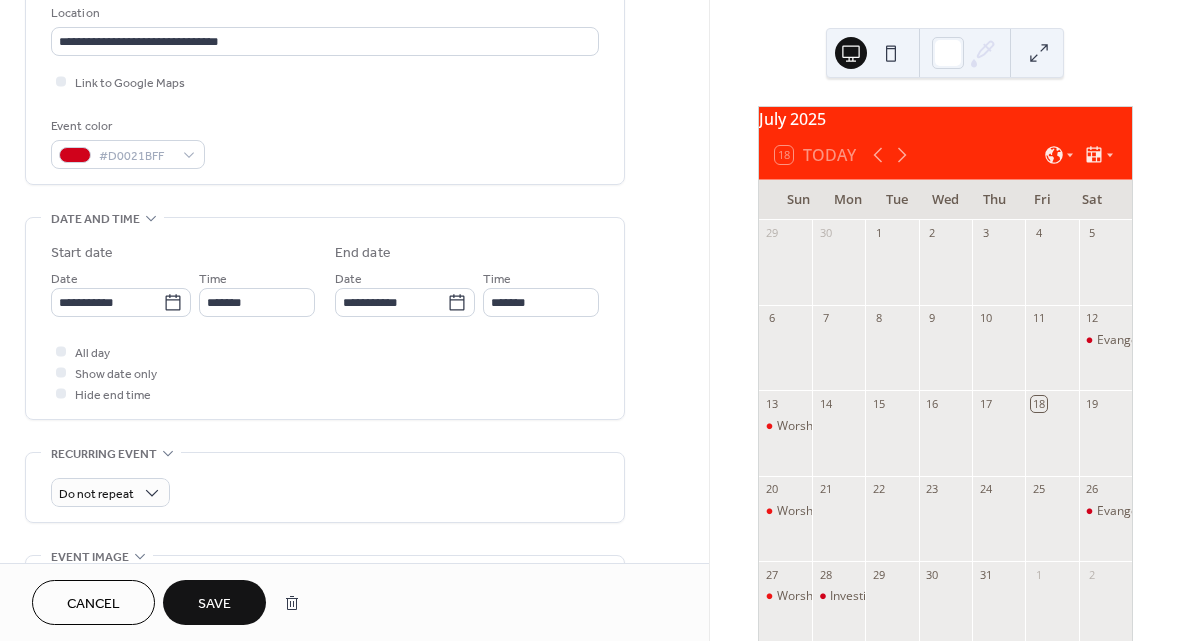 scroll, scrollTop: 654, scrollLeft: 0, axis: vertical 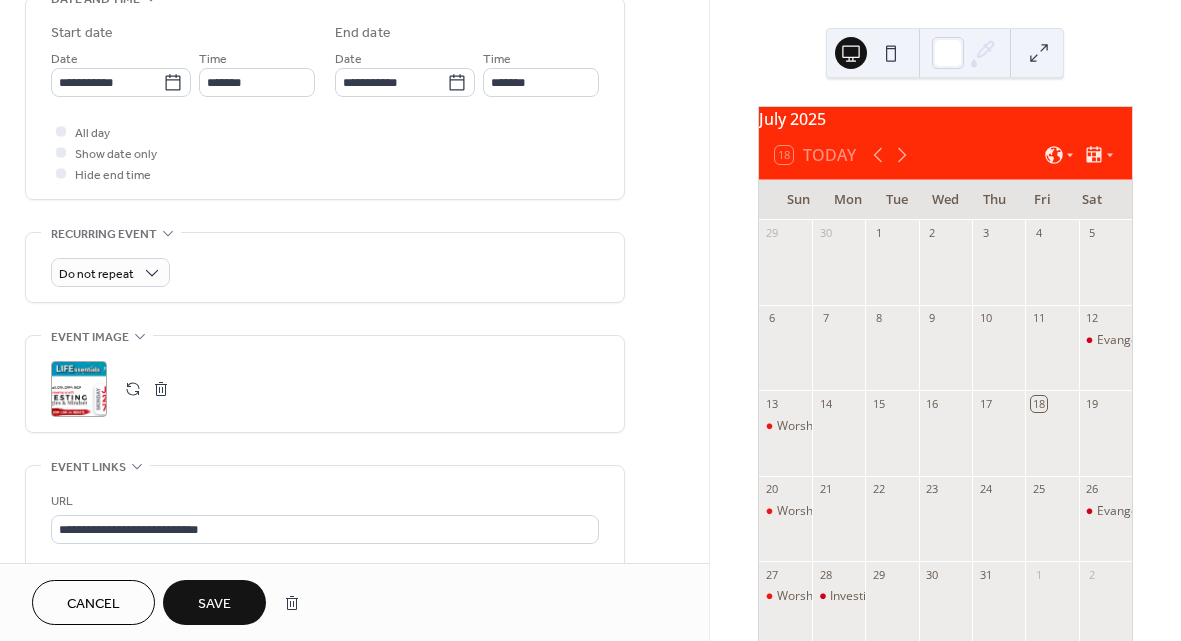 type on "**********" 